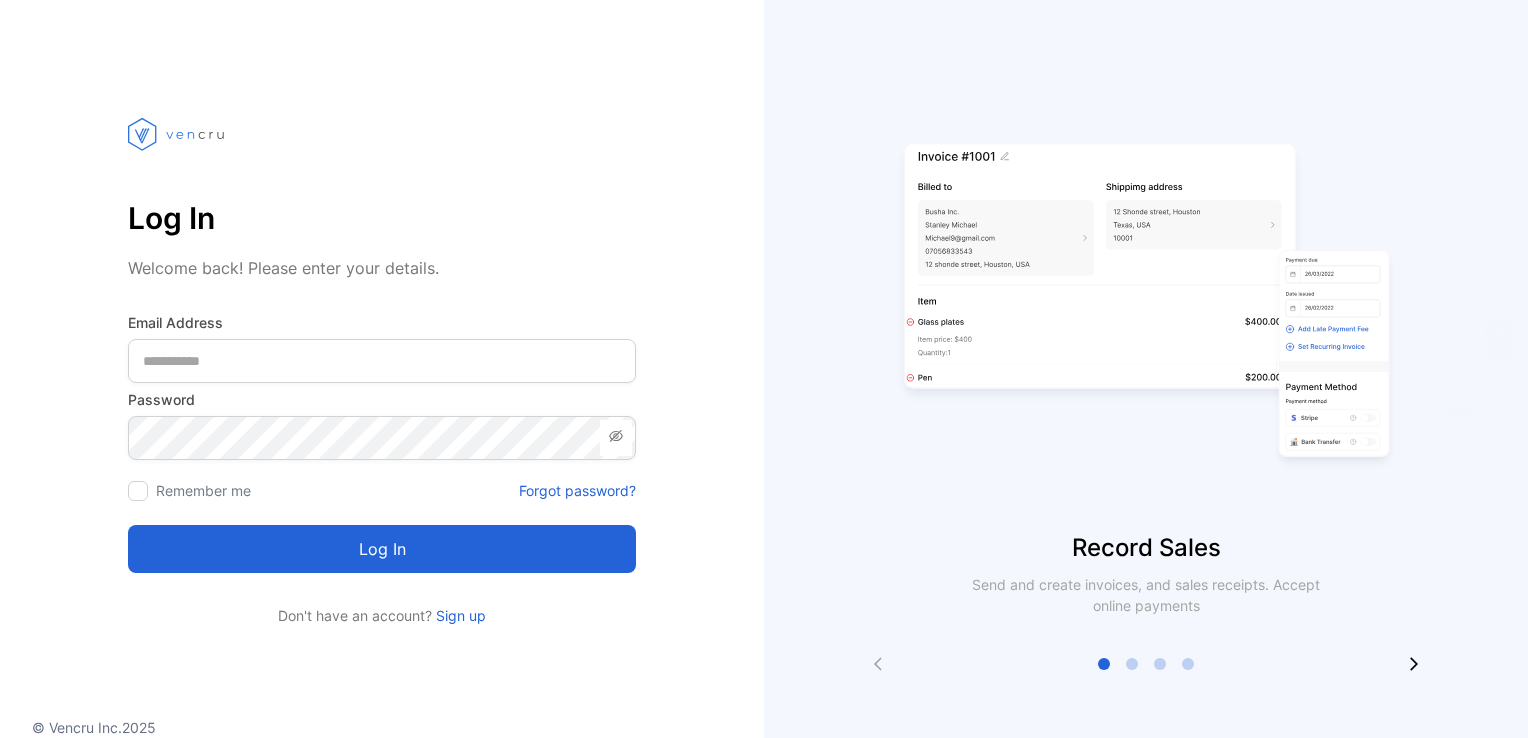 scroll, scrollTop: 0, scrollLeft: 0, axis: both 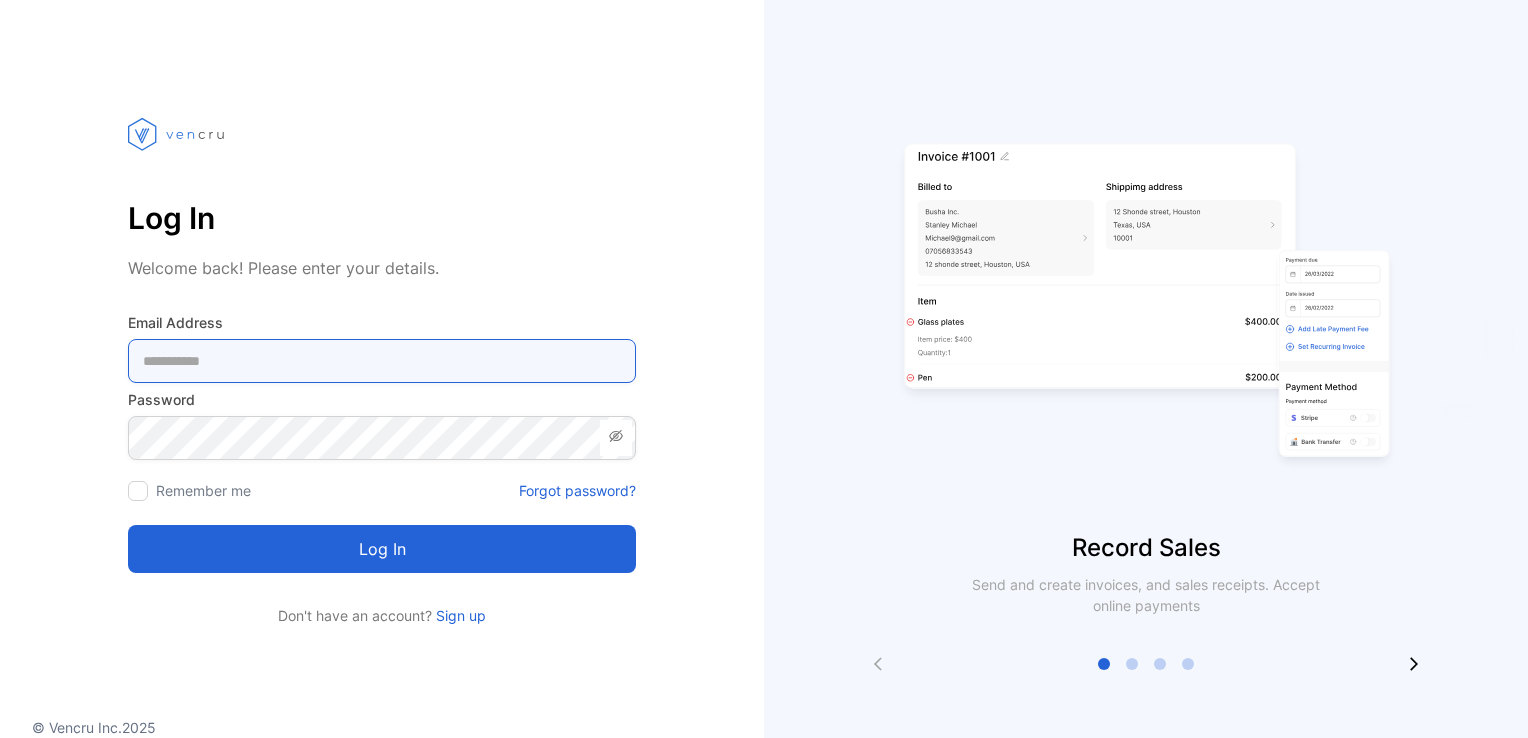type on "**********" 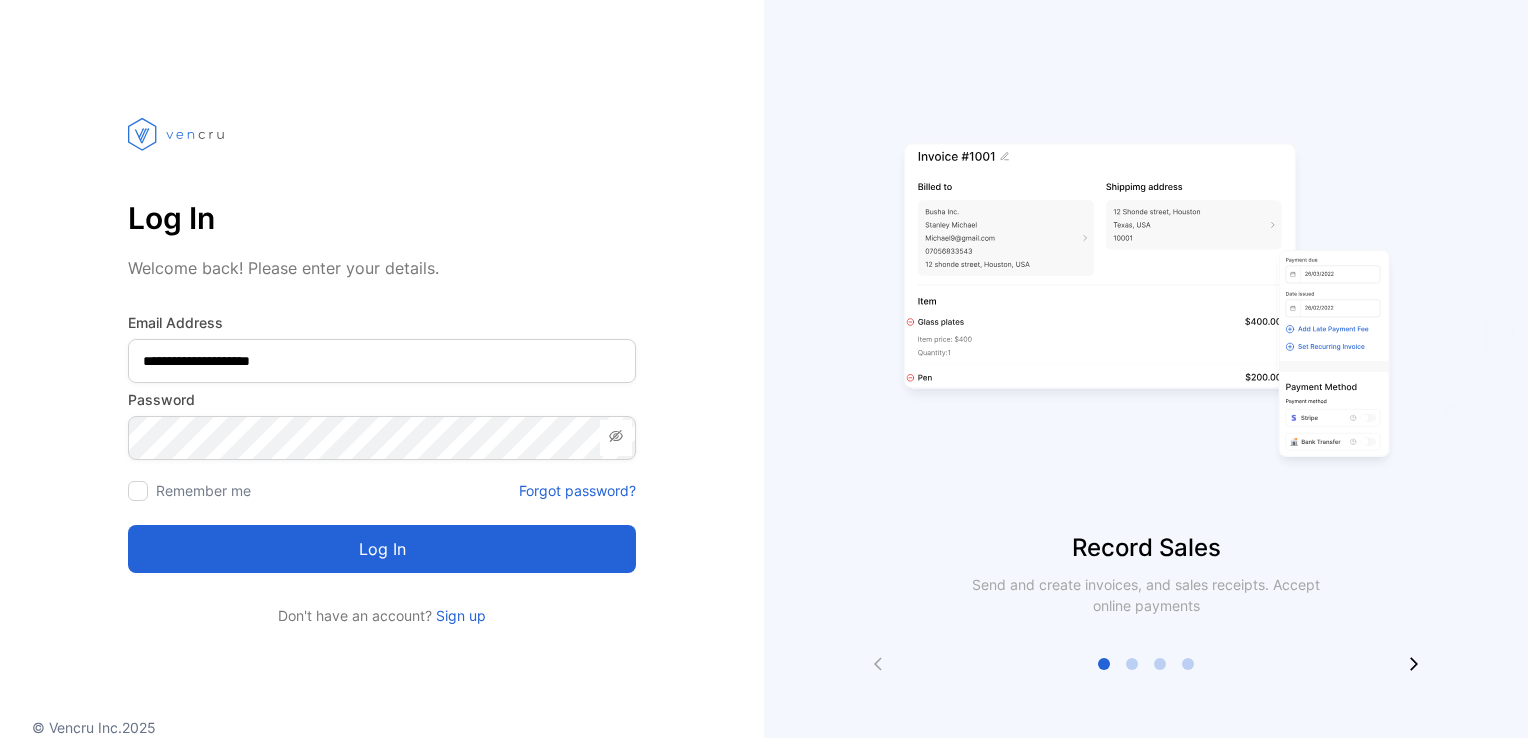 click on "Log in" at bounding box center [382, 549] 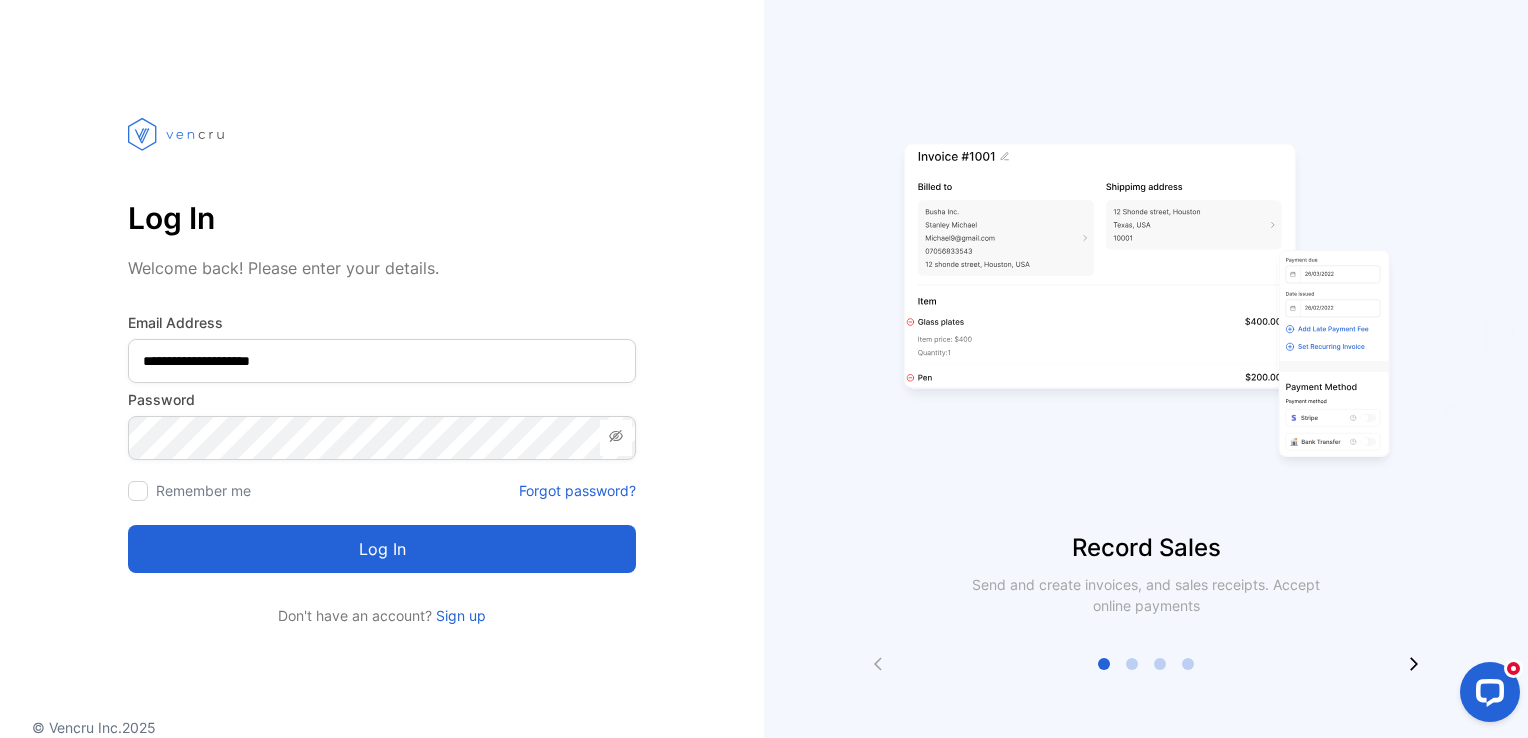 scroll, scrollTop: 0, scrollLeft: 0, axis: both 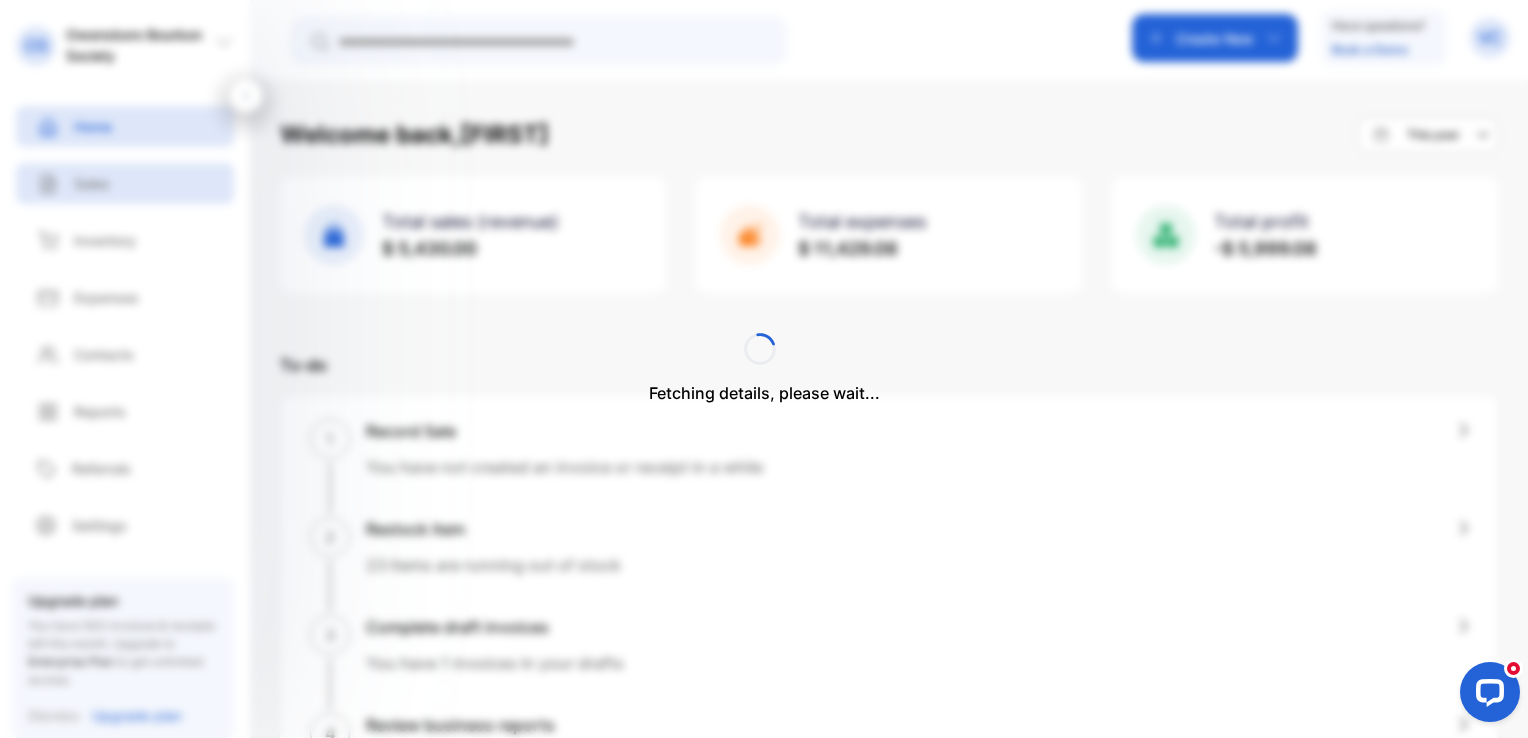 click on "OS Owensboro Bourbon Society OS Owensboro Bourbon Society Home Home Sales Sales Inventory Inventory Expenses Expenses Contacts Contacts Reports Reports Upgrade plan You have   500   invoices & receipts left this month.   Upgrade to   Enterprise Plan   to get unlimited access. Dismiss Upgrade plan VC [FIRST]   [LAST] [EMAIL] Referrals Referrals Settings Settings   Create New  Have questions? Book a Demo   VC Fetching details, please wait... Welcome back,  [FIRST] This year   Total sales (revenue) $ 5,430.00 Total expenses $ 11,429.08 Total profit -$ 5,999.08 Let's get you started Watch tutorials Set up your business profile Upload your business logo, address, and more Add your products or services Upload the items you sell to your inventory Record an invoice or receipt Create and send invoices or sales receipts to your customers Review your business reports Review and track your profits, sales, debtors, and more  To-do 1 Record Sale You have not created an invoice or receipt in a while 2 3 4 26" at bounding box center (764, 429) 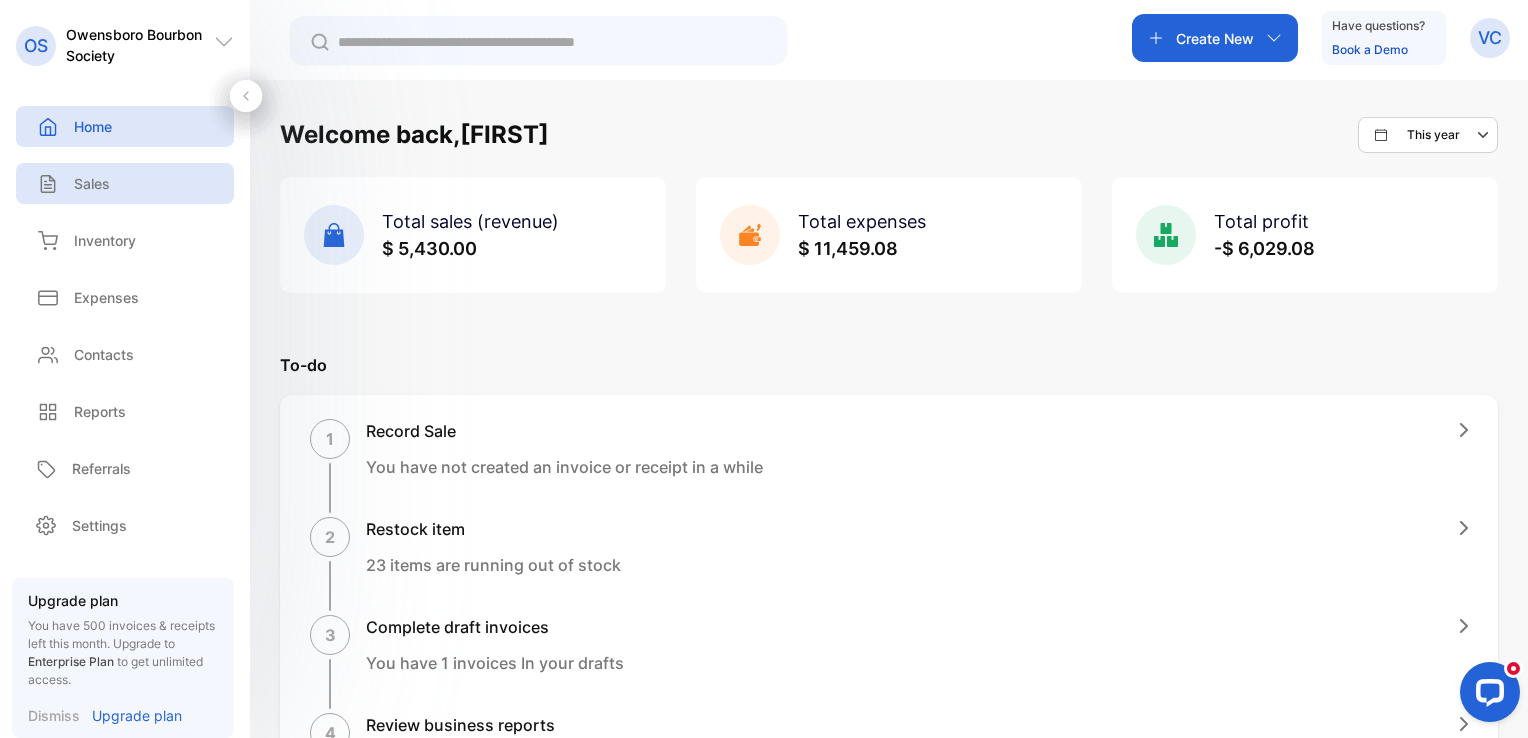 click on "Sales" at bounding box center (92, 183) 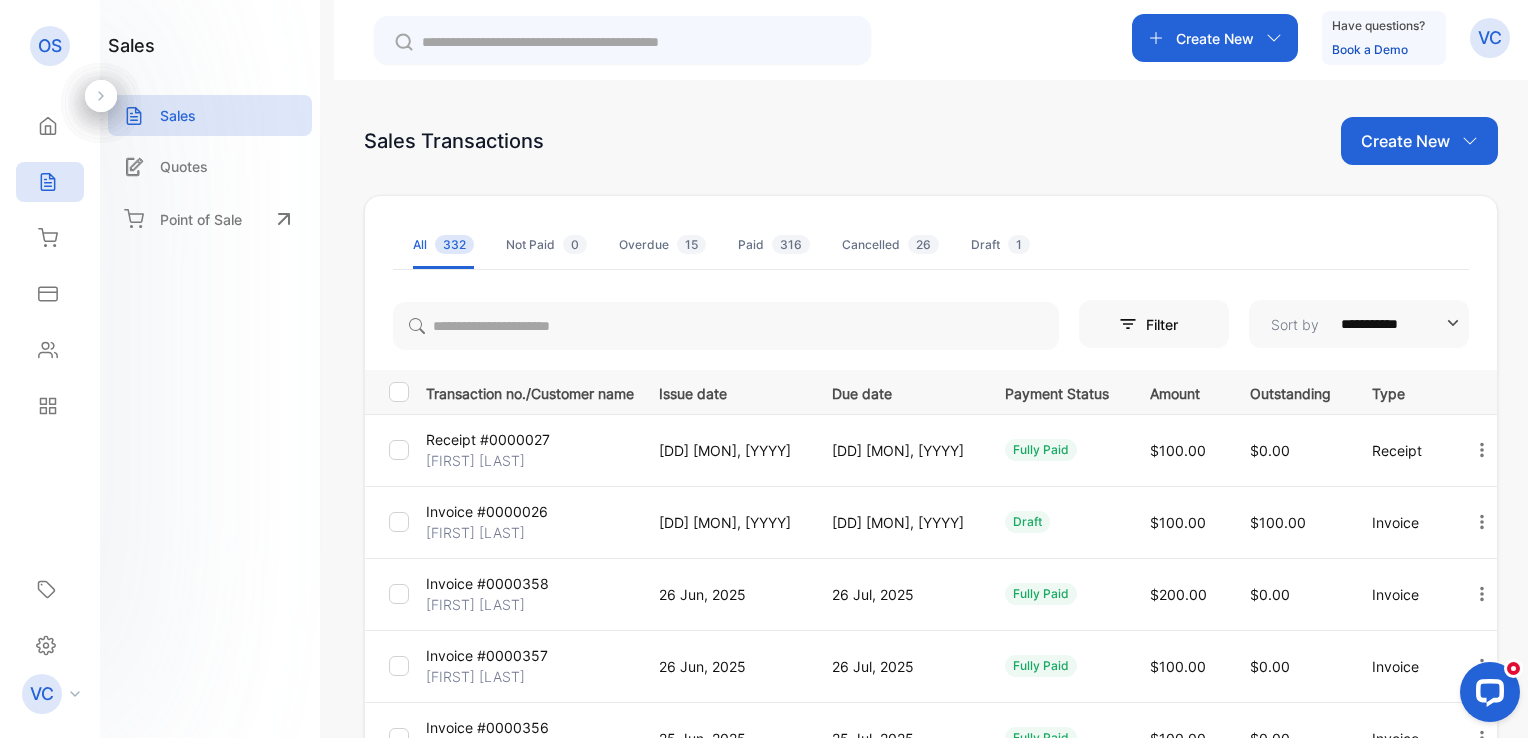 click on "Create New" at bounding box center (1405, 141) 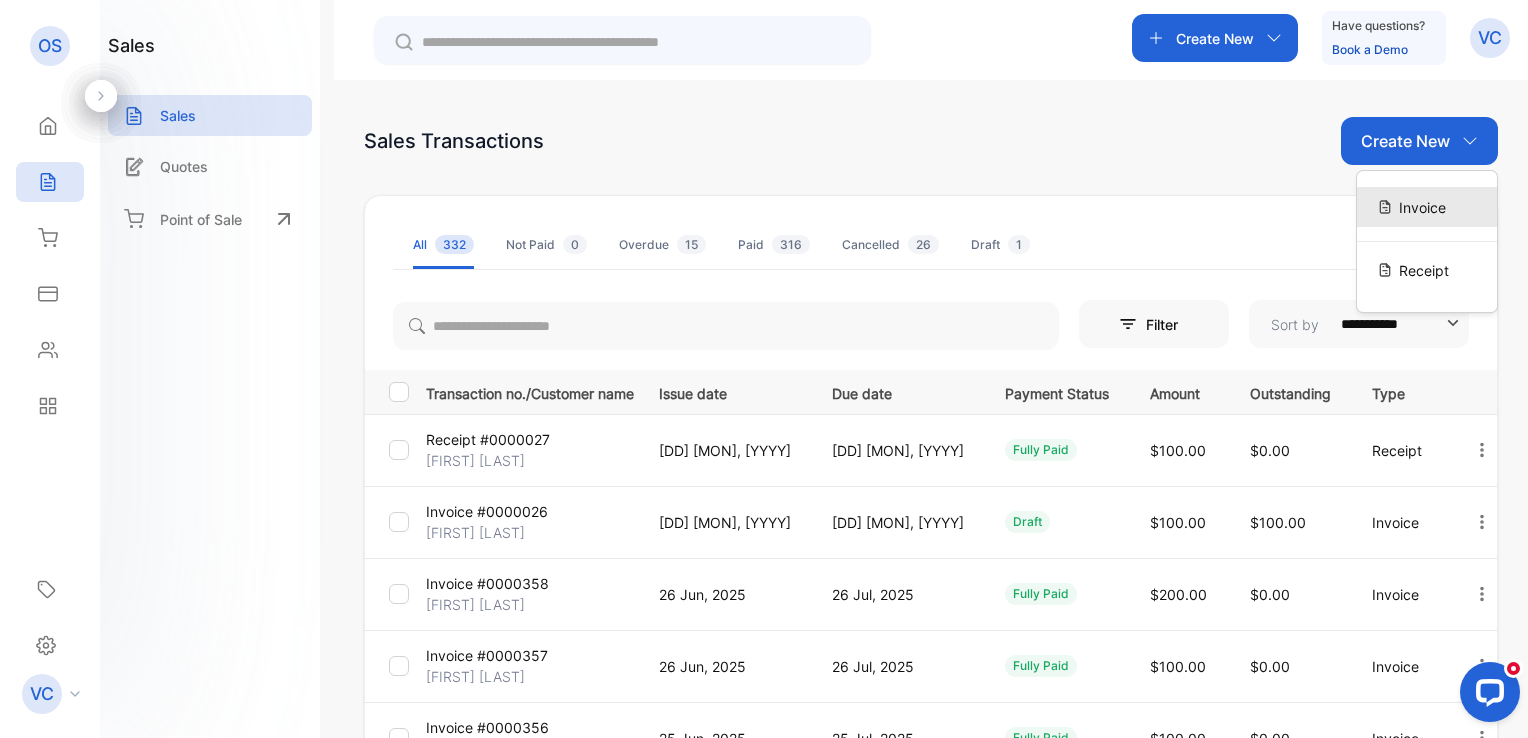 click on "Invoice" at bounding box center [1422, 207] 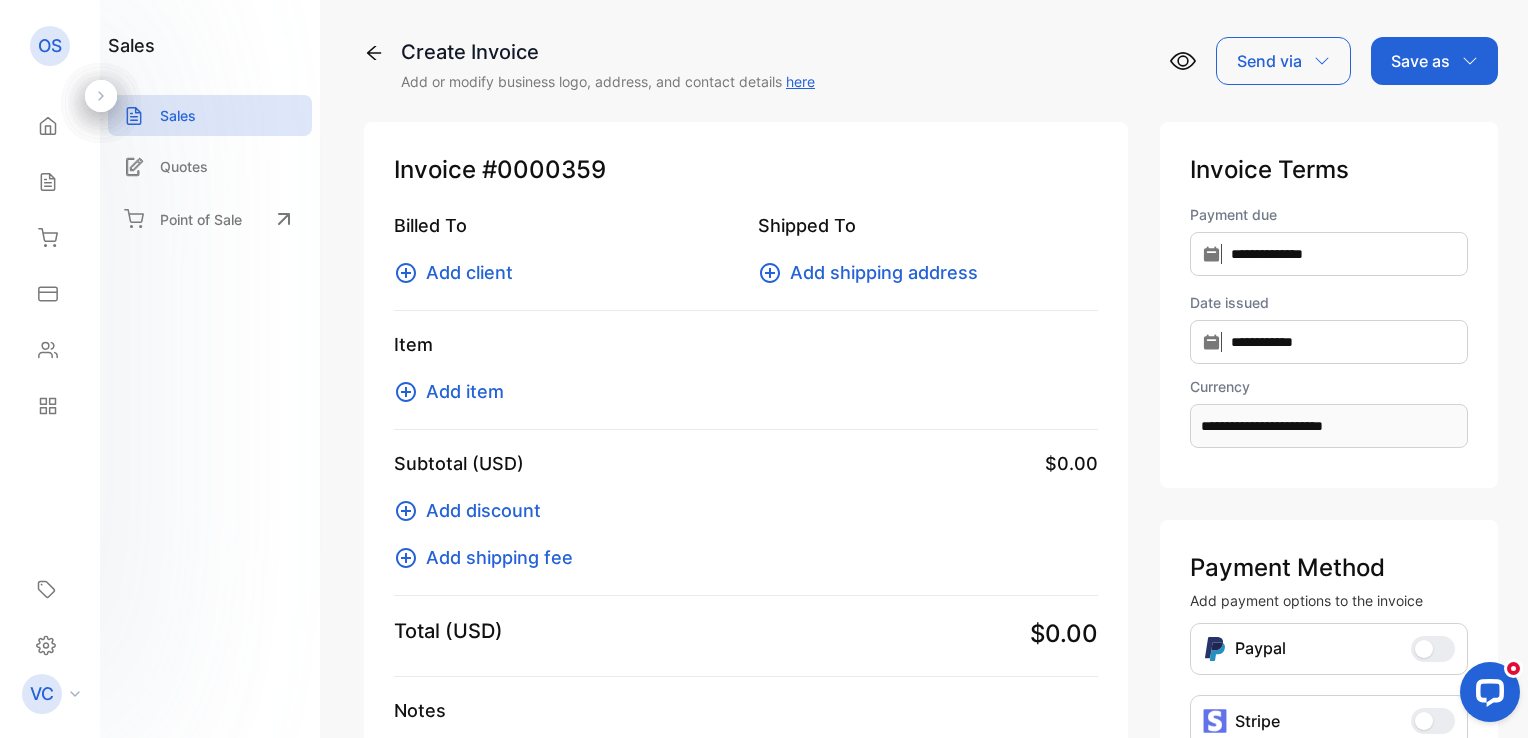 click on "Add client" at bounding box center (469, 272) 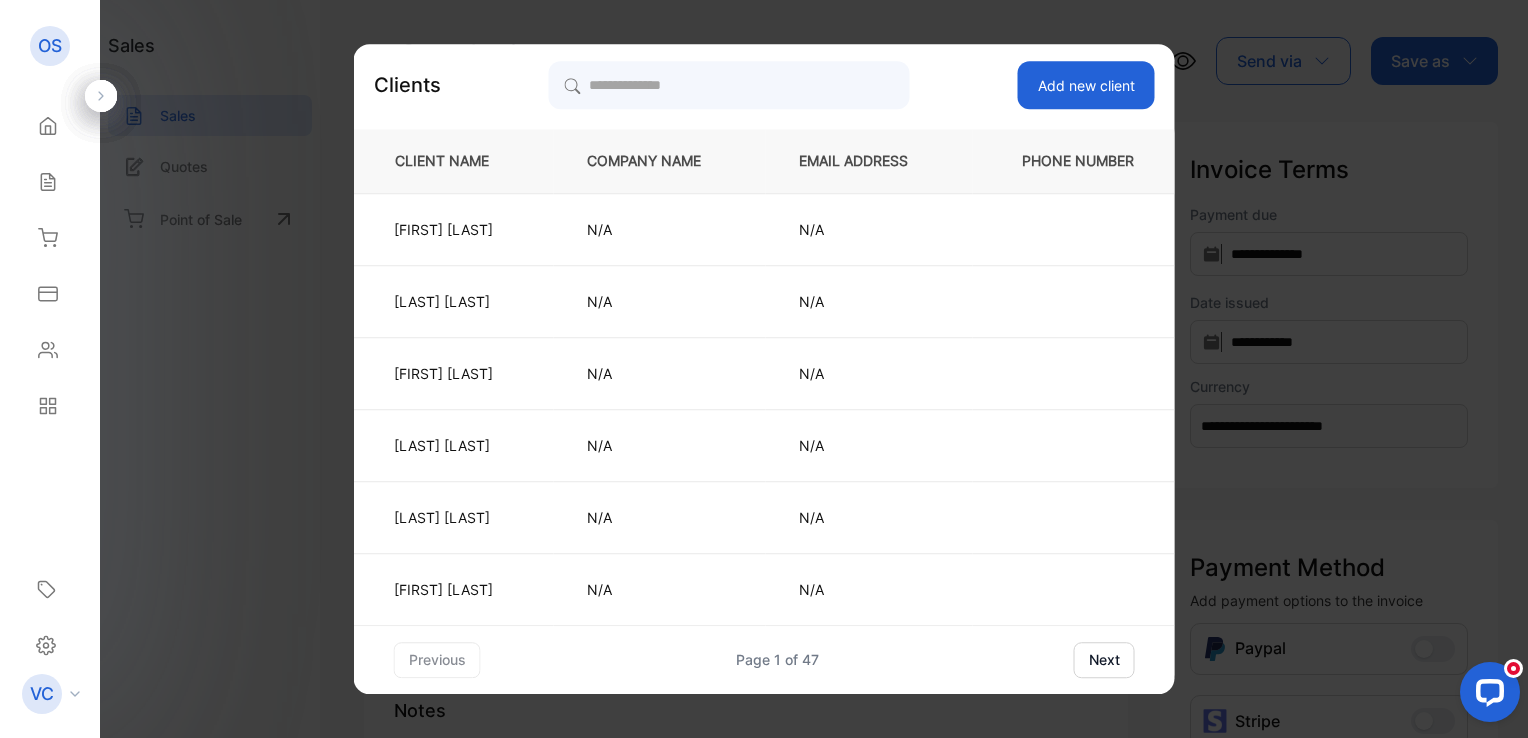 click on "Add new client" at bounding box center [1086, 85] 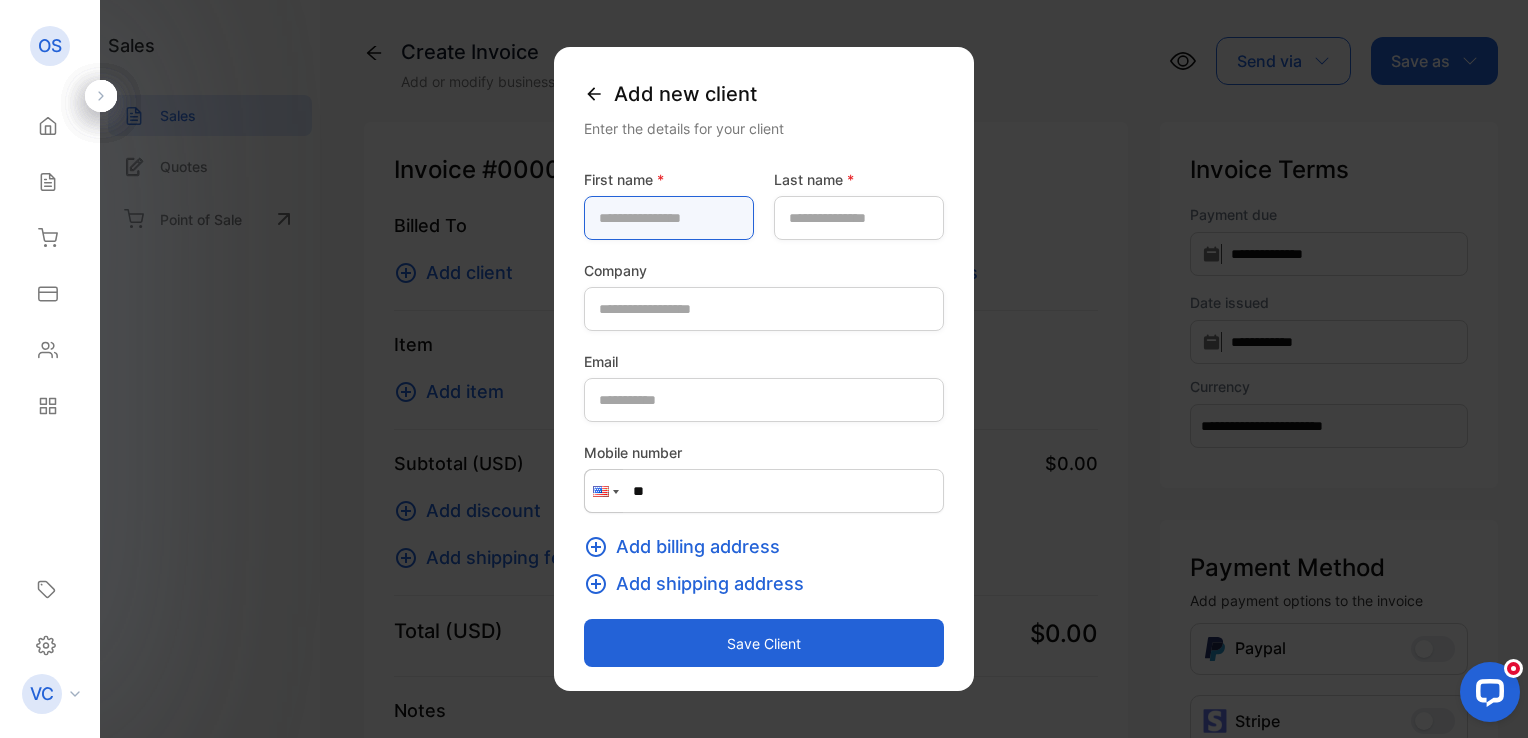 click at bounding box center [669, 218] 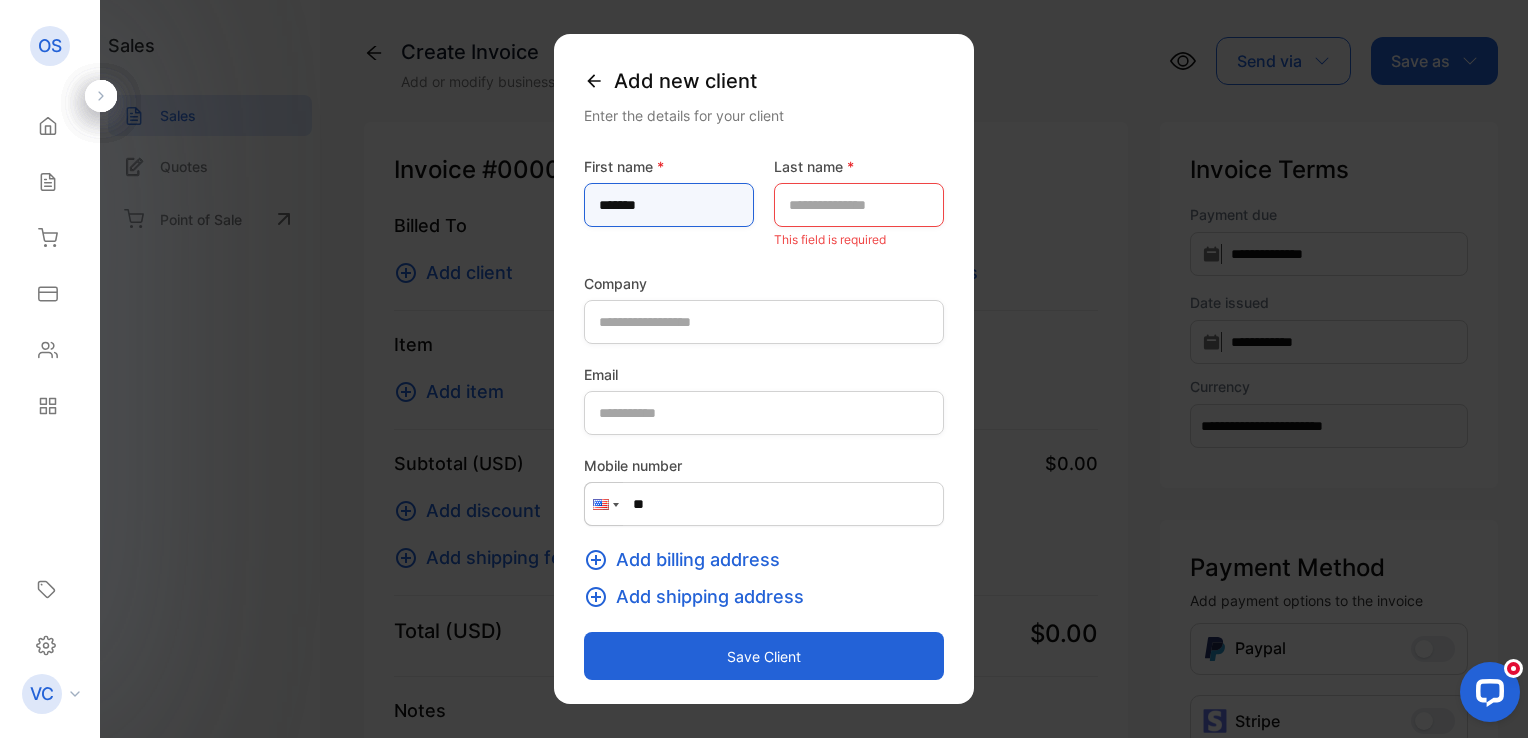 type on "*******" 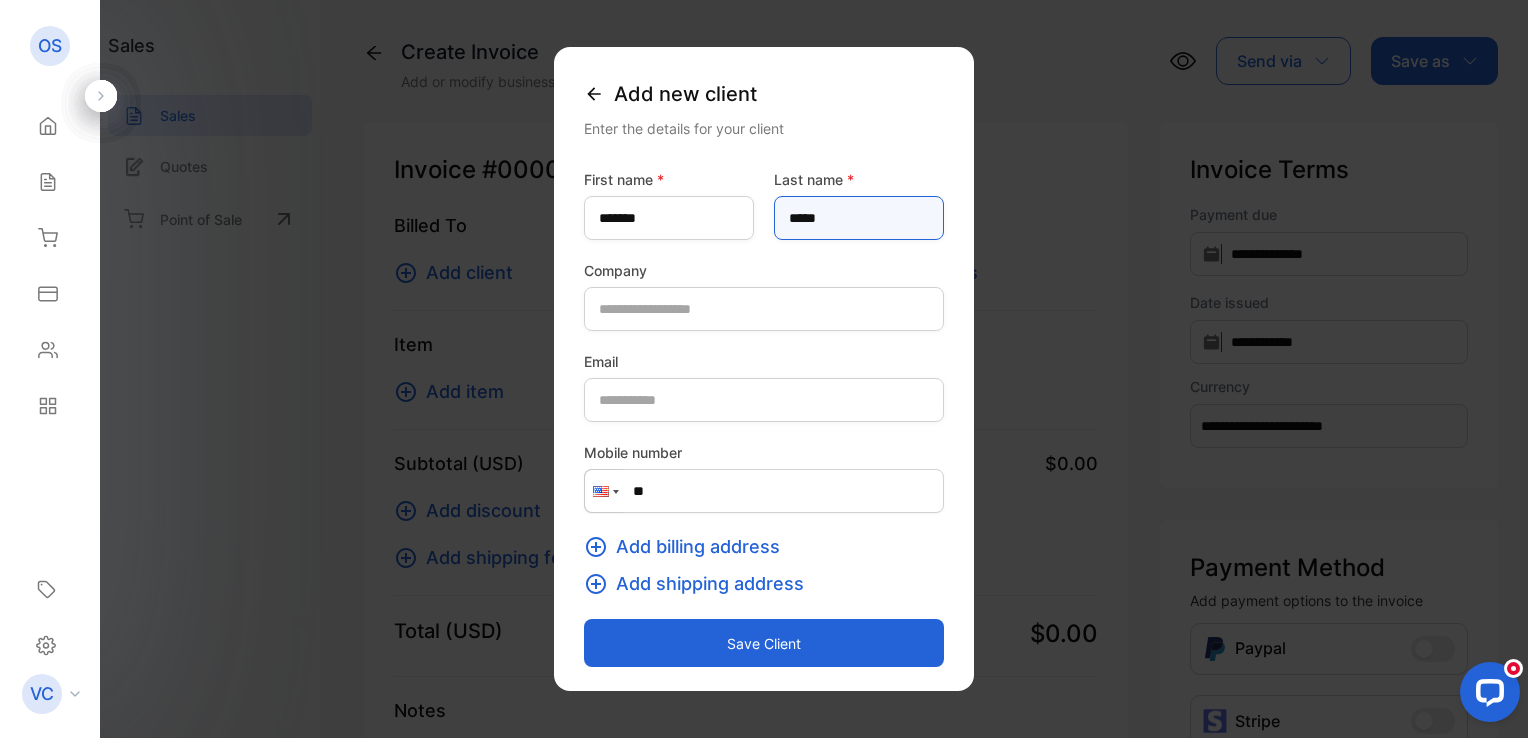 type on "*****" 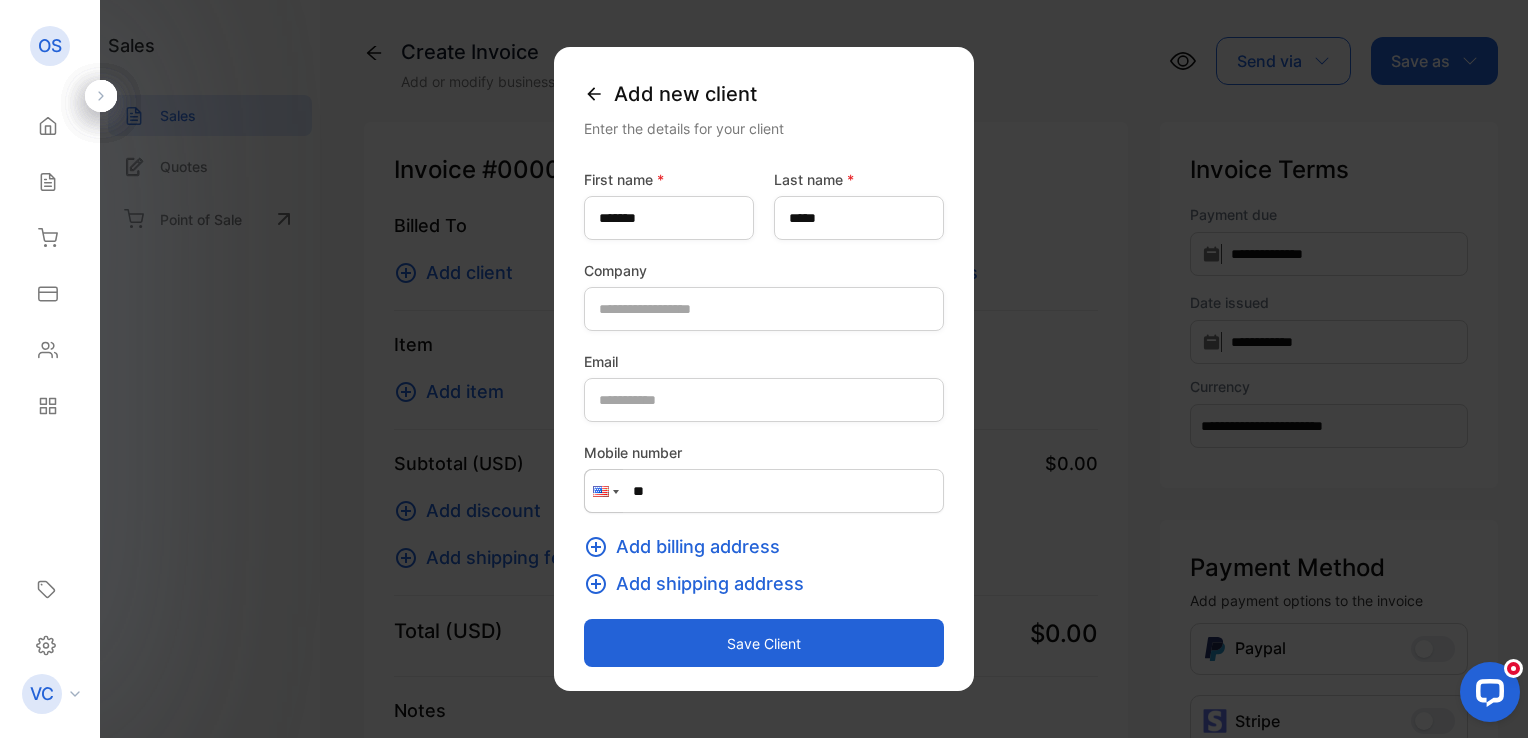 click on "Save client" at bounding box center [764, 643] 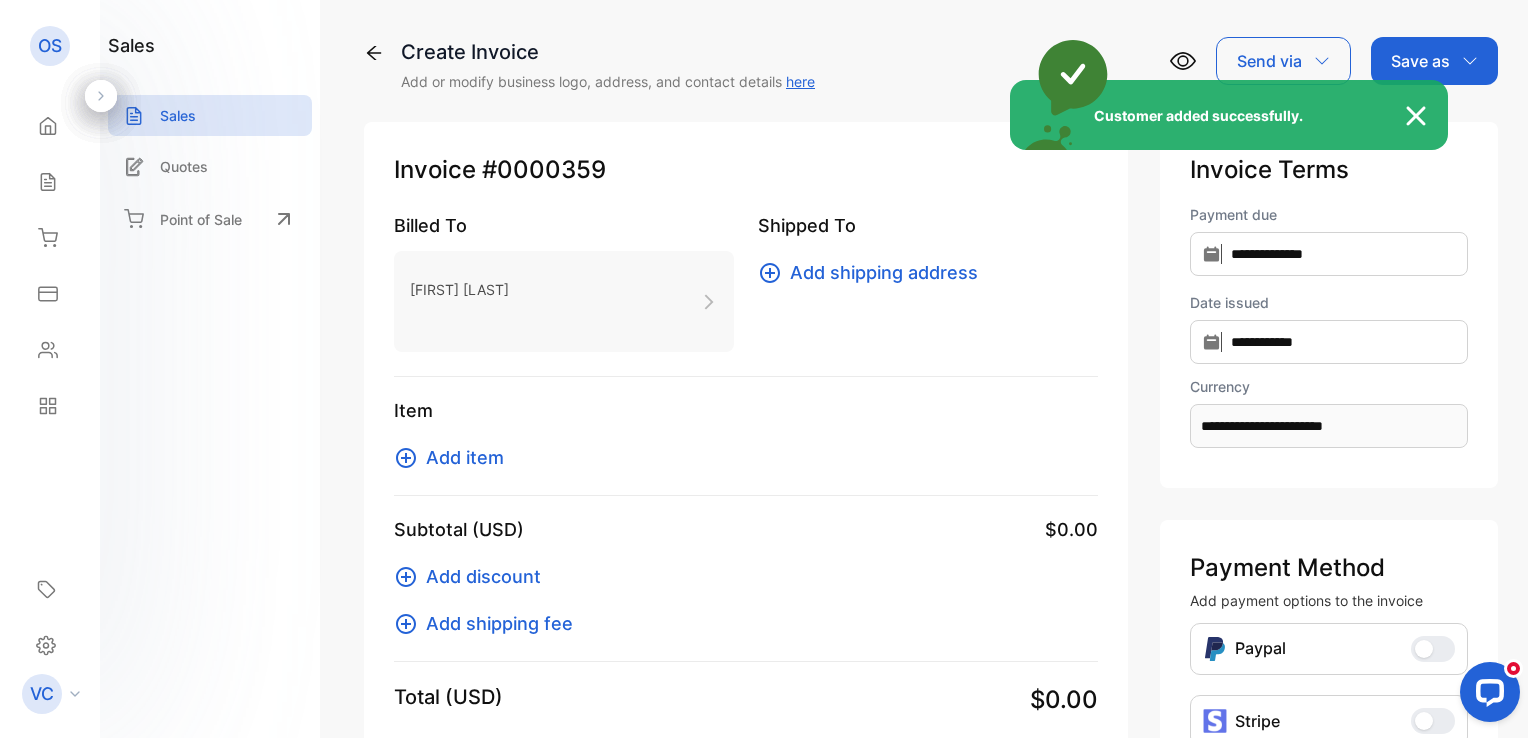 click on "Customer added successfully." at bounding box center [764, 369] 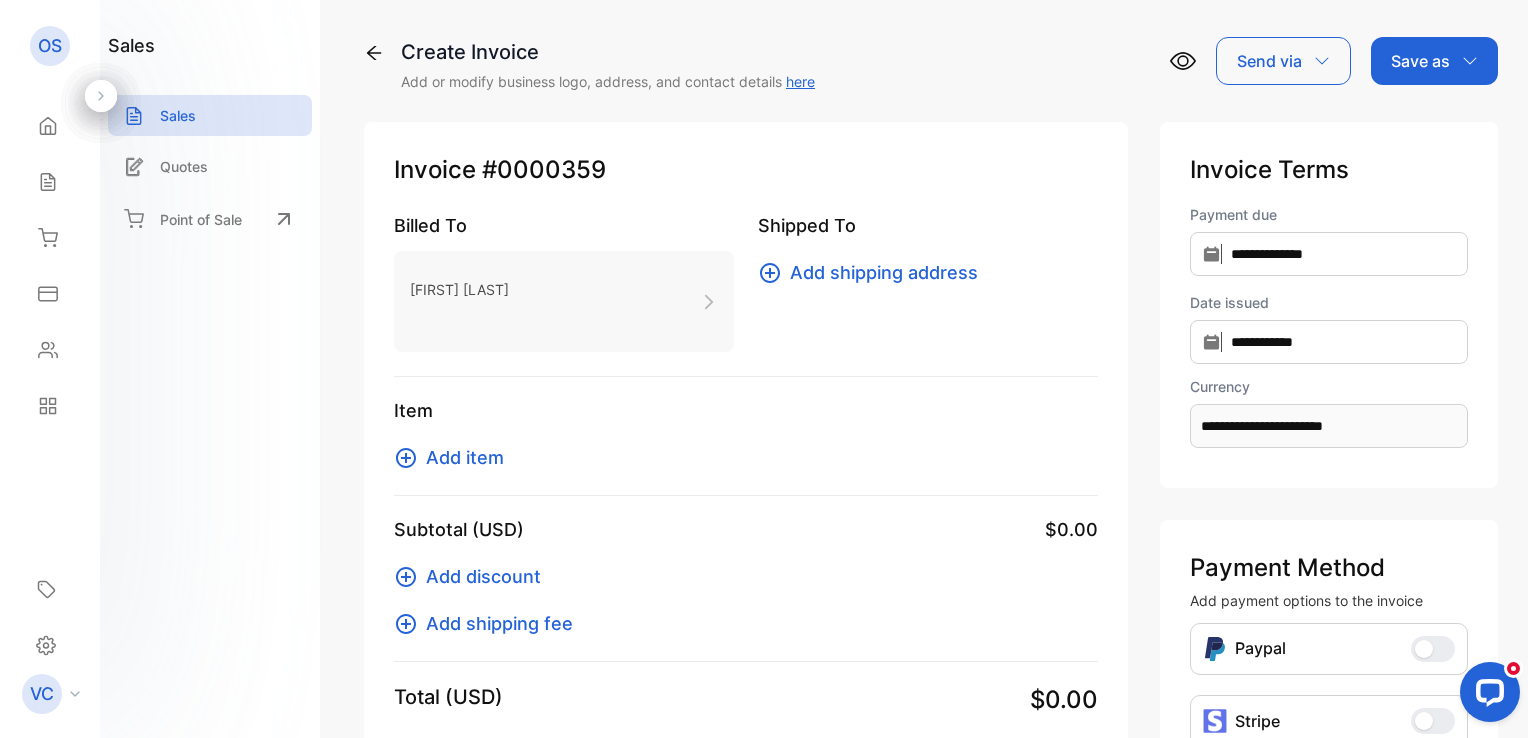 click on "Add item" at bounding box center [465, 457] 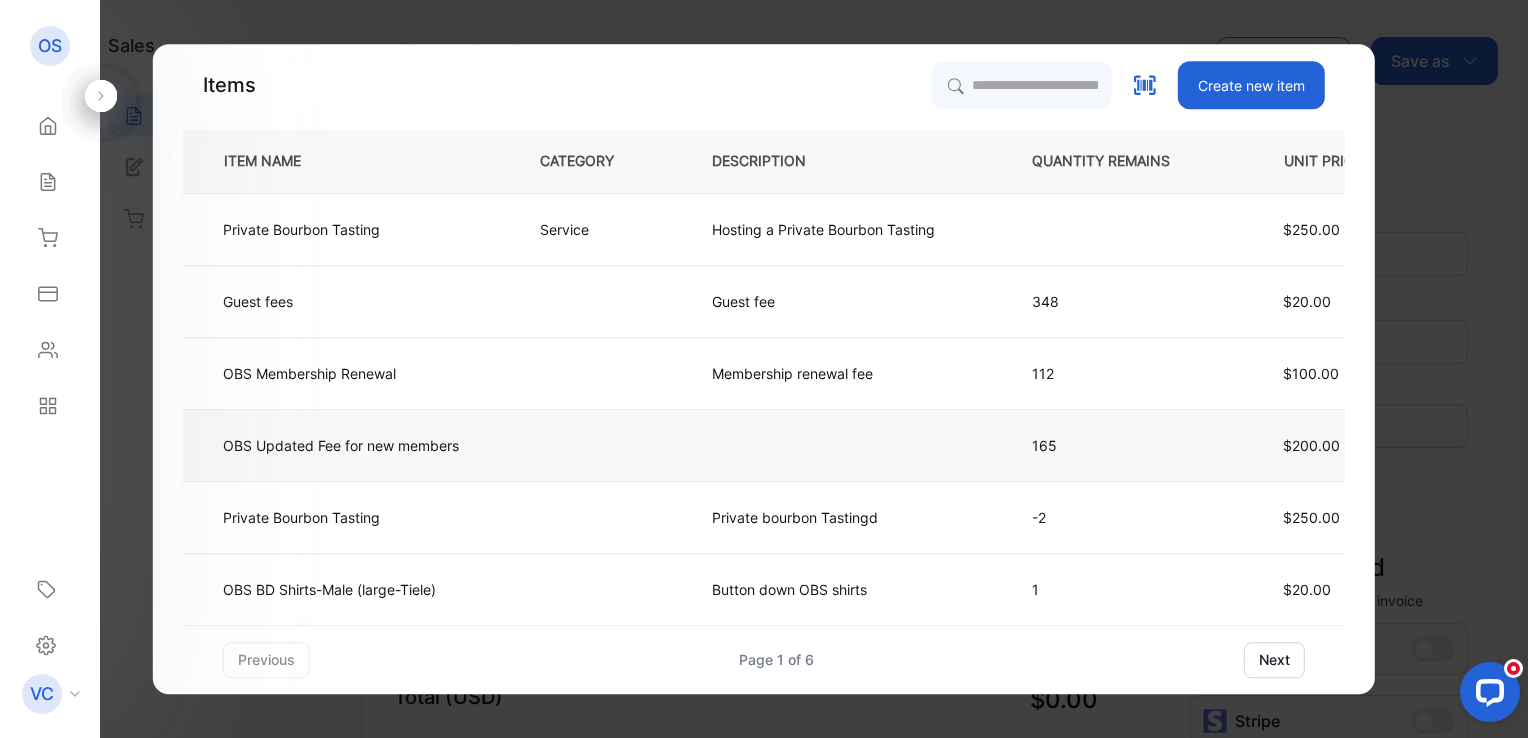 click on "OBS Updated Fee for new members" at bounding box center (301, 229) 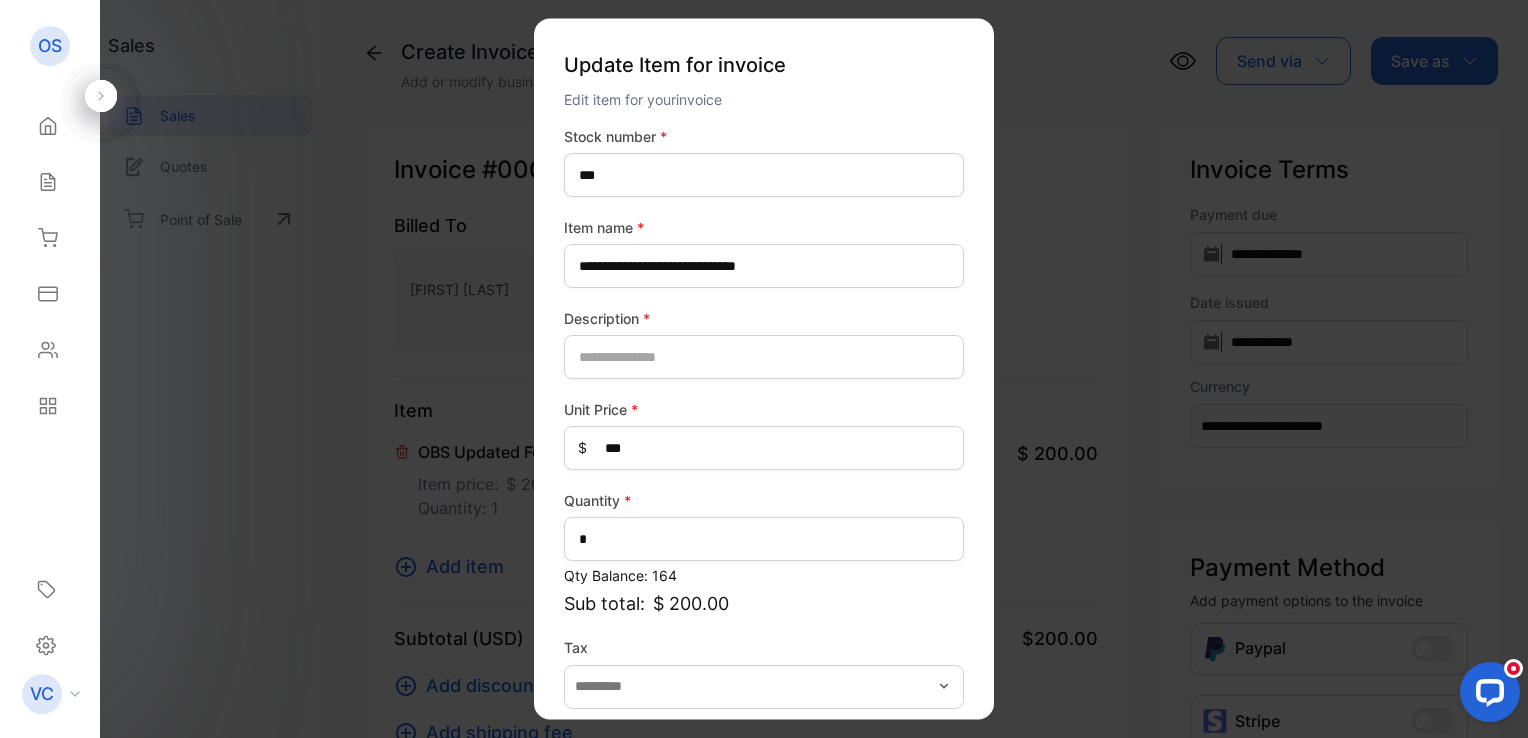 scroll, scrollTop: 88, scrollLeft: 0, axis: vertical 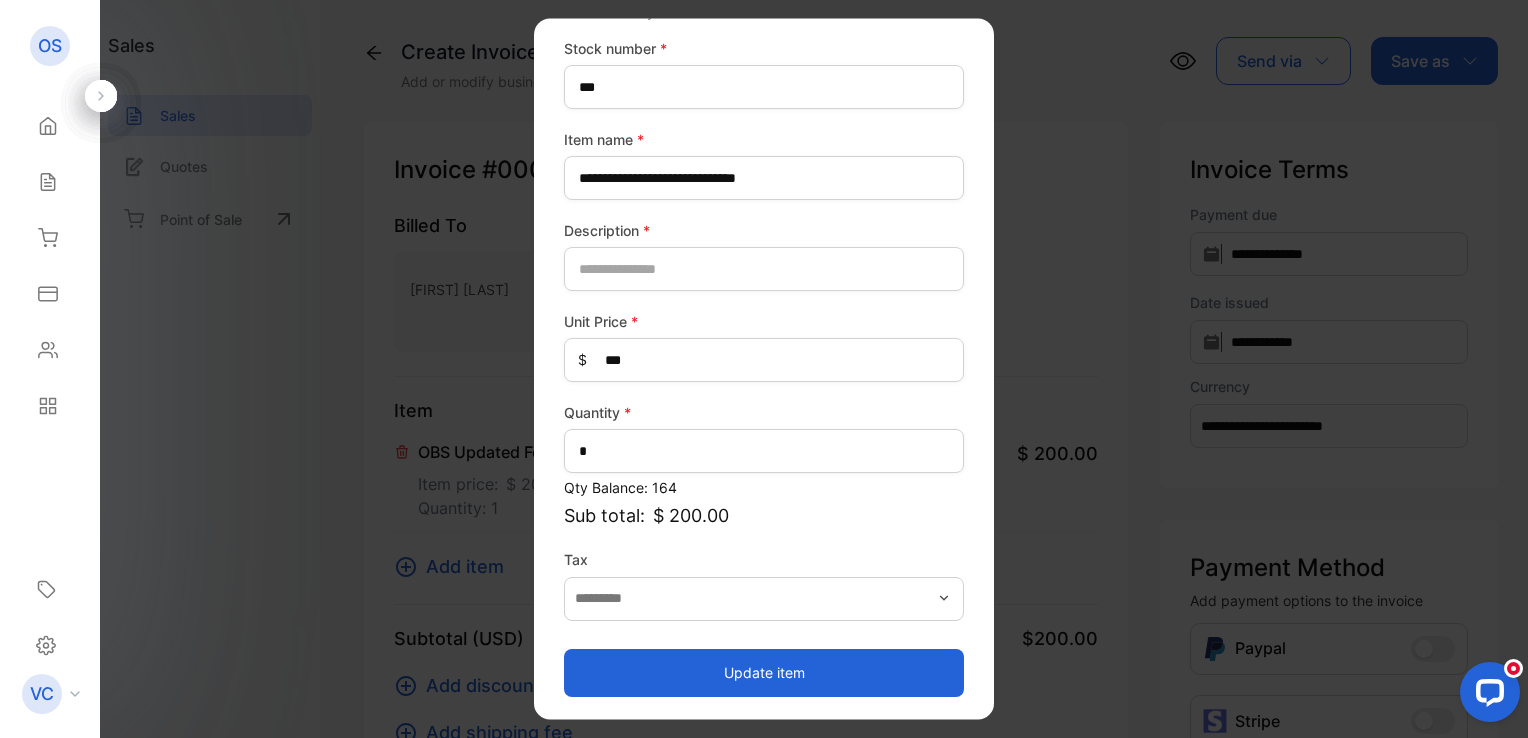 click on "Update item" at bounding box center [764, 673] 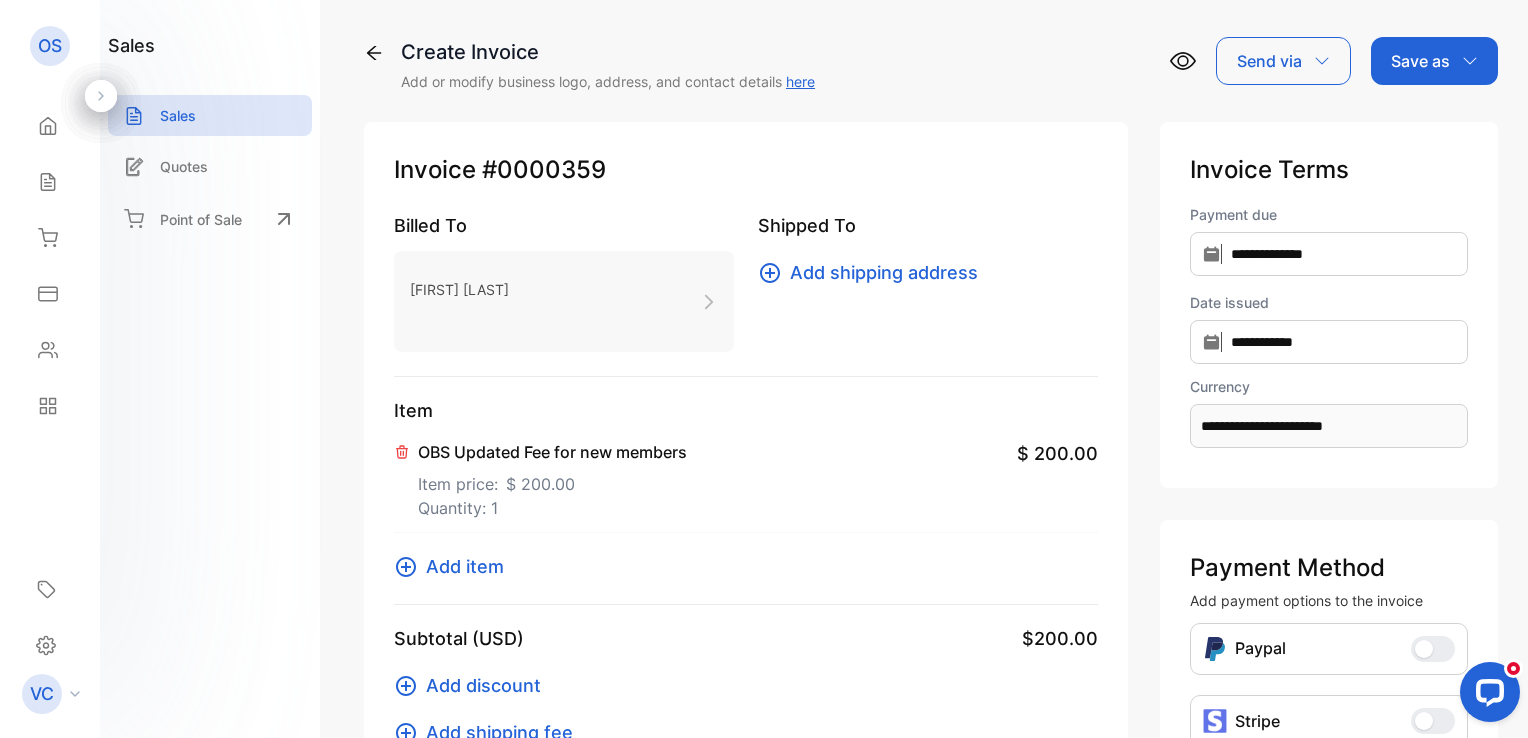 drag, startPoint x: 1400, startPoint y: 61, endPoint x: 1404, endPoint y: 83, distance: 22.36068 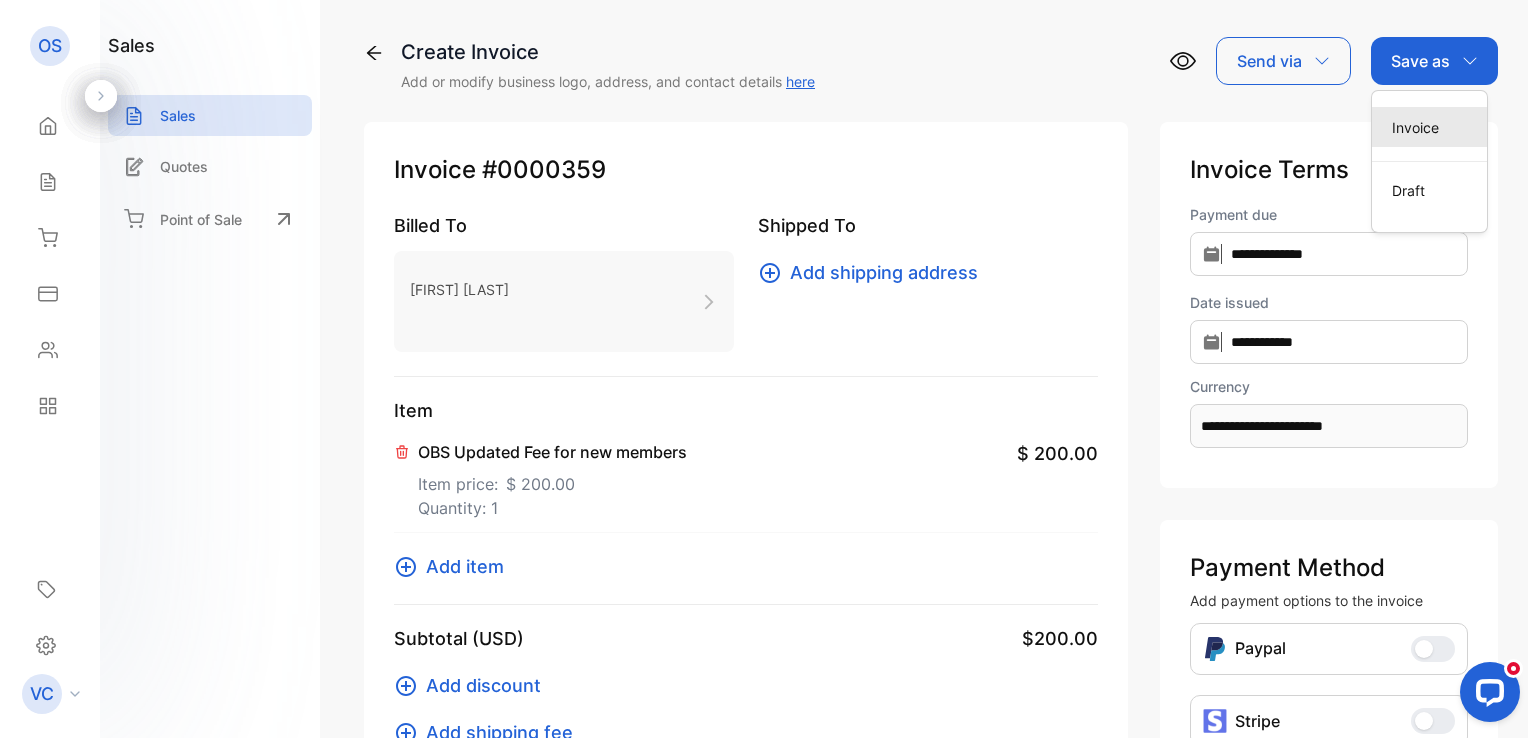 click on "Invoice" at bounding box center (1429, 127) 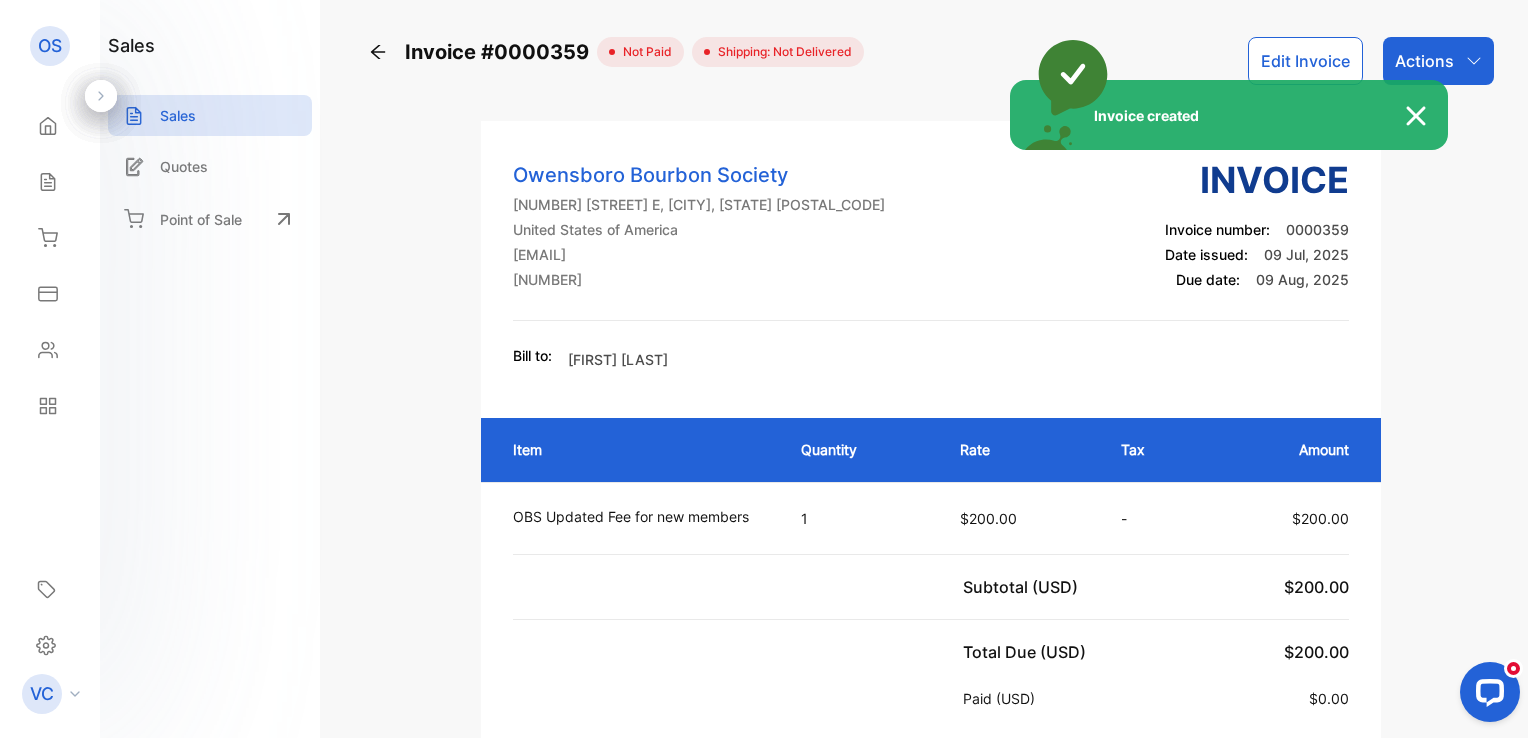 click on "Invoice created" at bounding box center (764, 369) 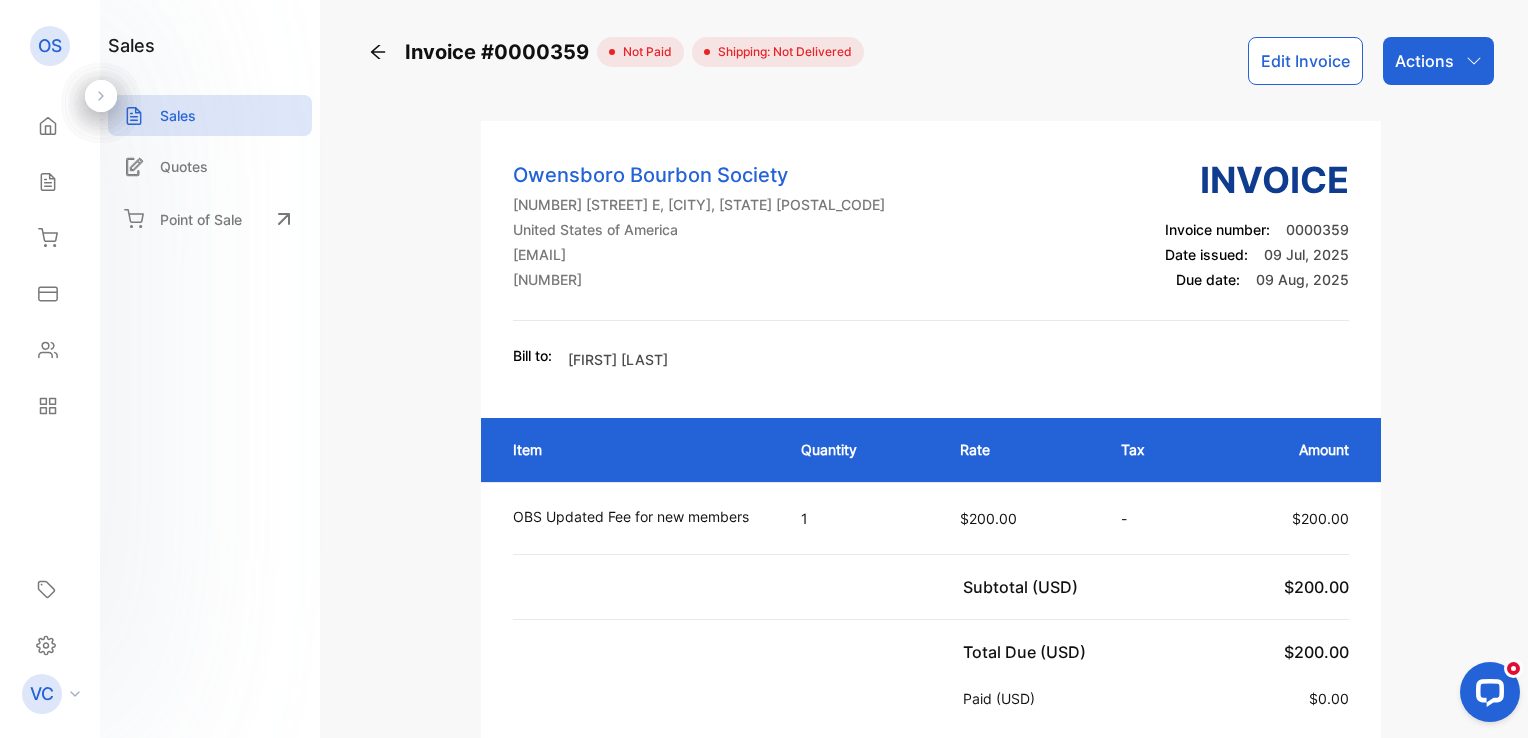 click on "Actions" at bounding box center (1438, 61) 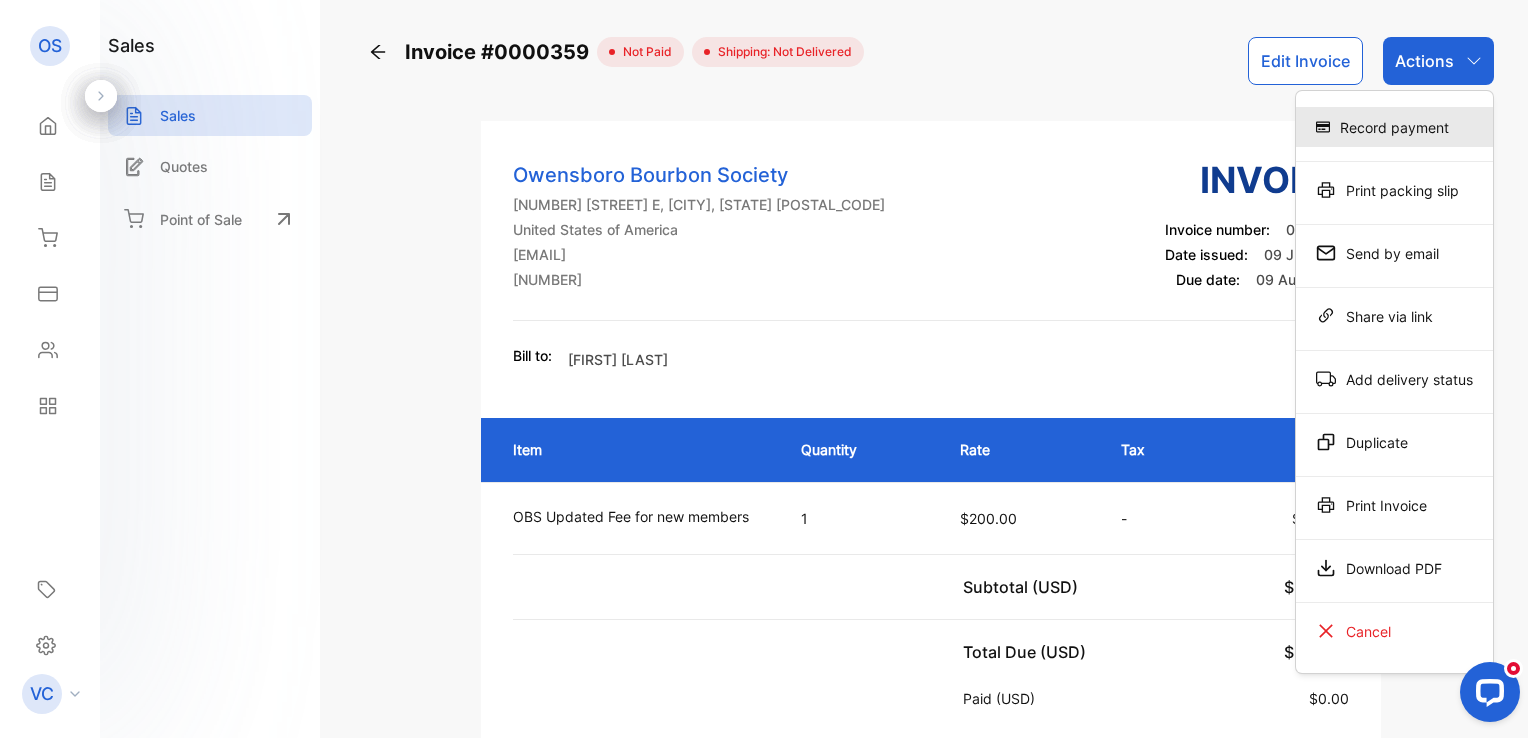 click on "Record payment" at bounding box center (1394, 127) 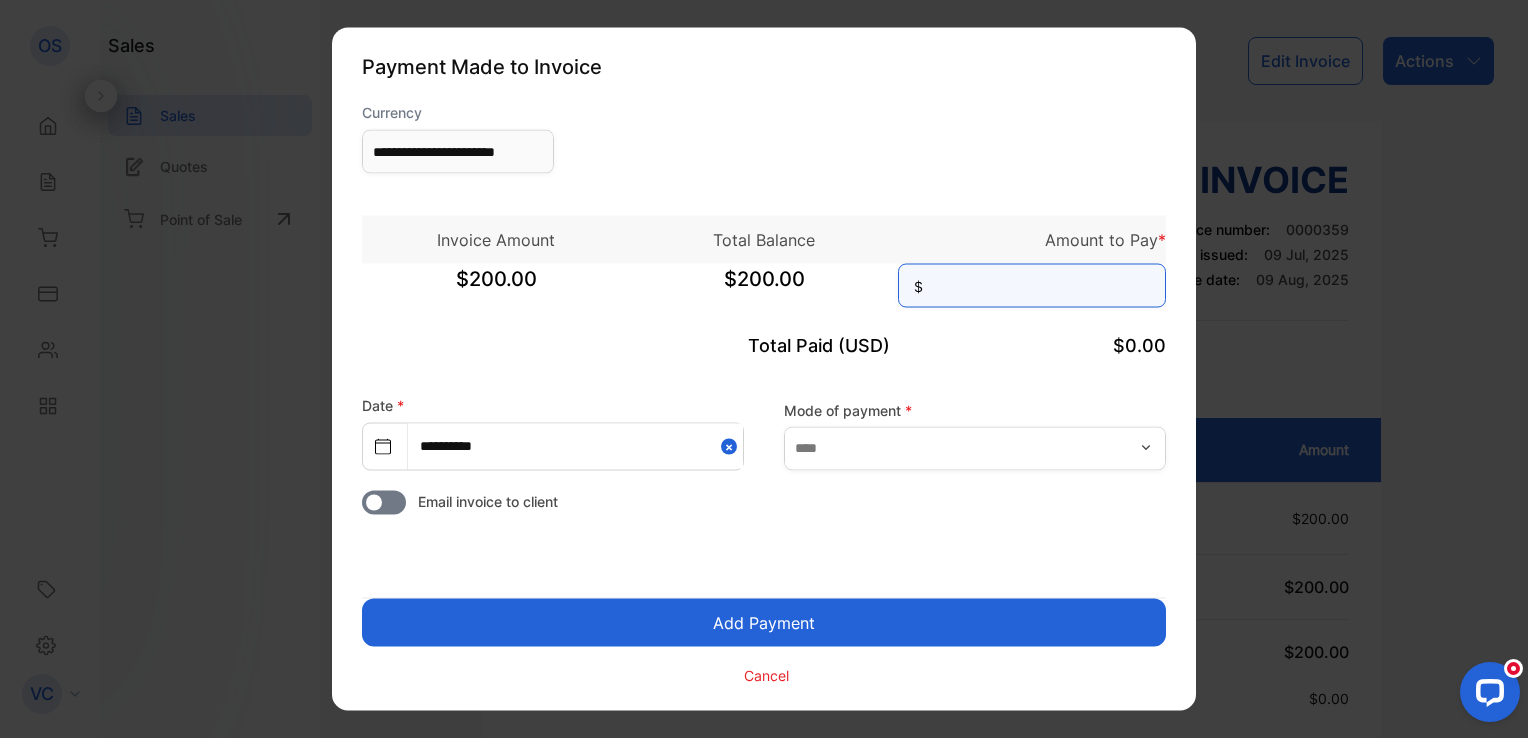 click at bounding box center (1032, 286) 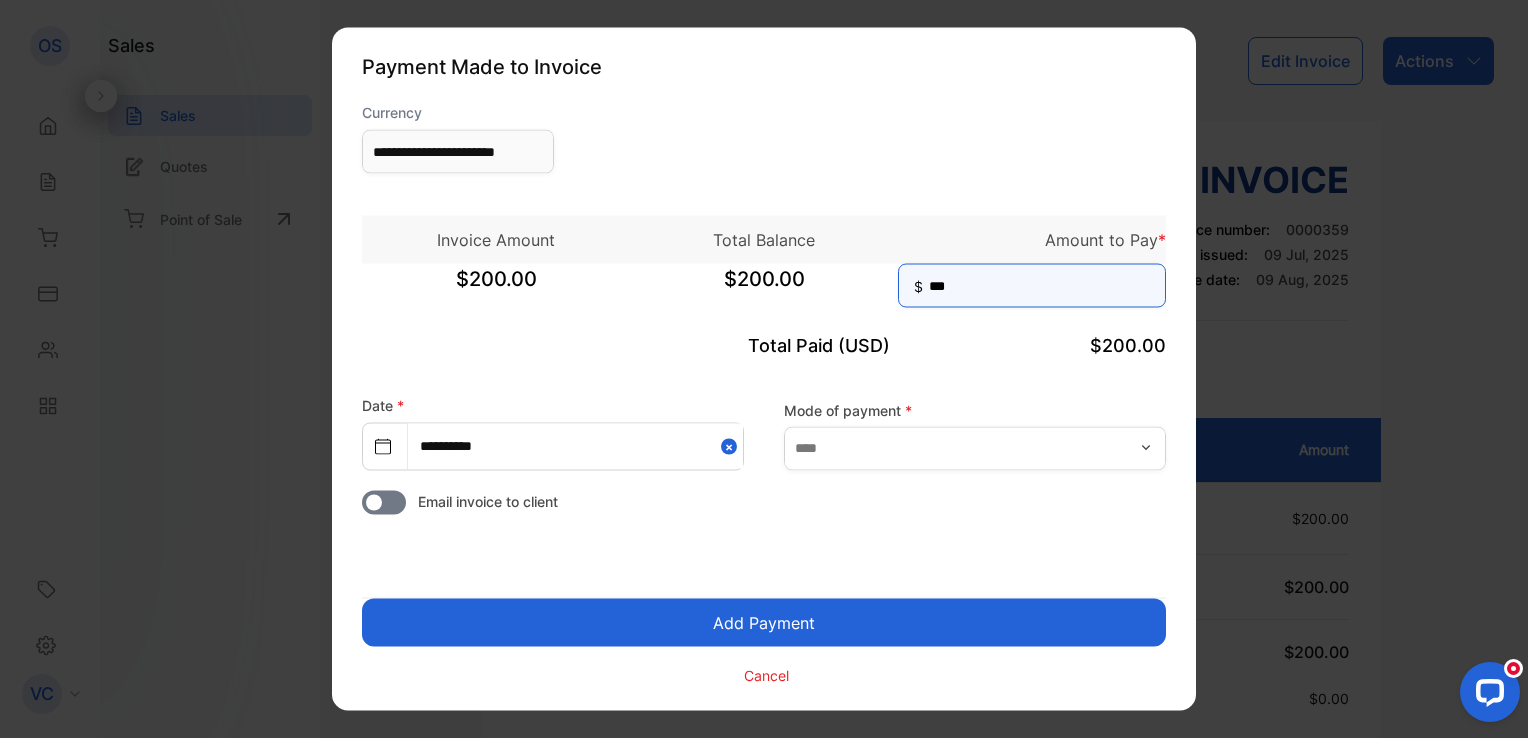 type on "***" 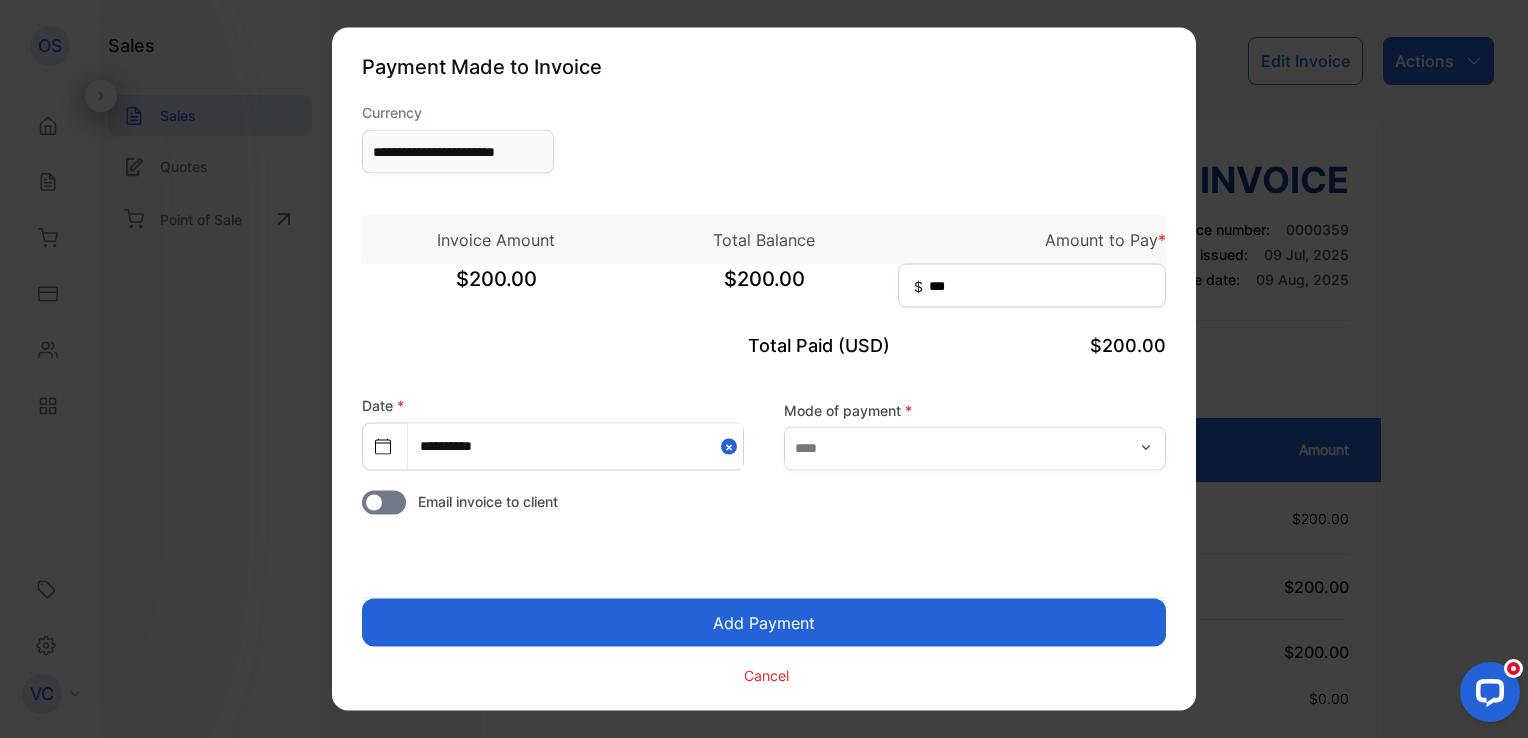 click on "Add Payment" at bounding box center (764, 623) 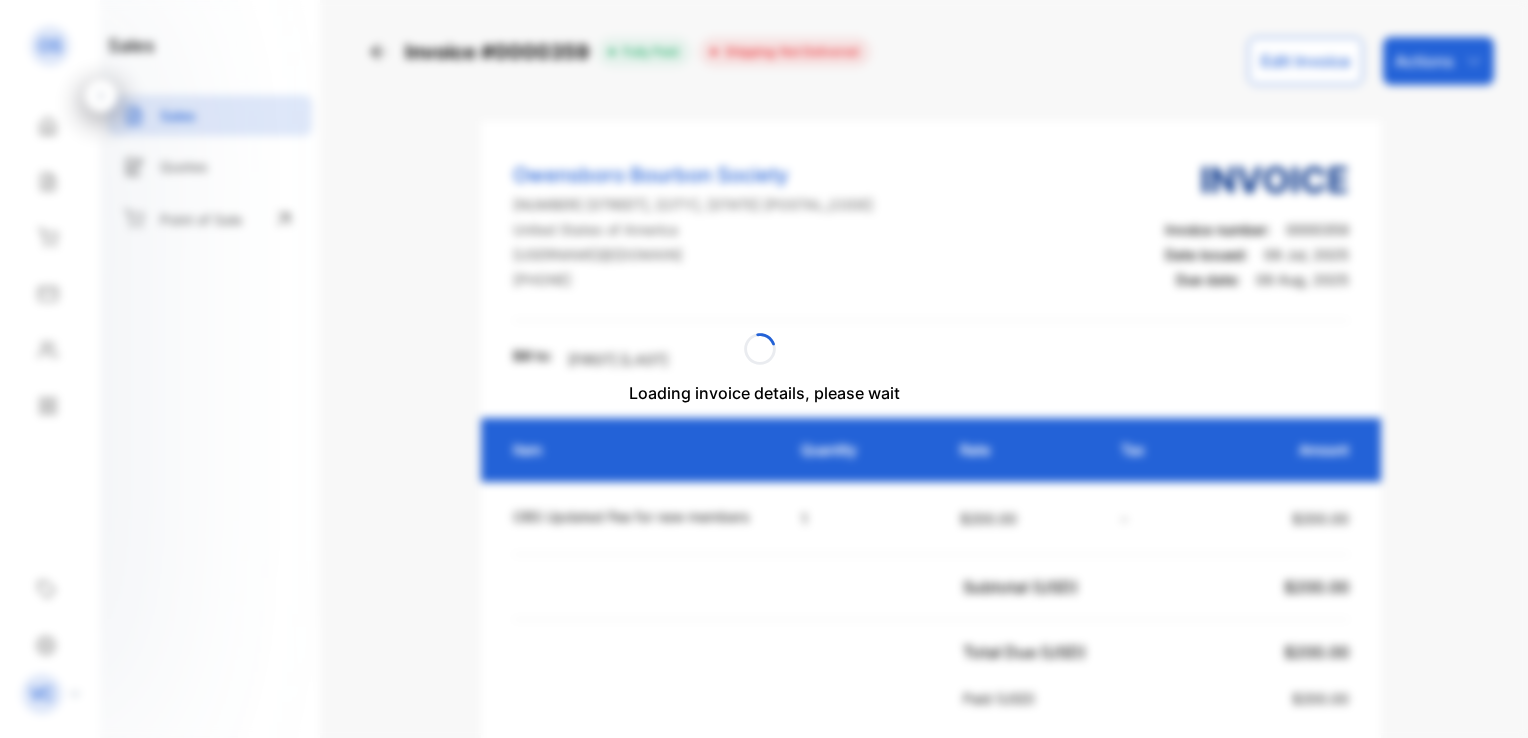 scroll, scrollTop: 0, scrollLeft: 0, axis: both 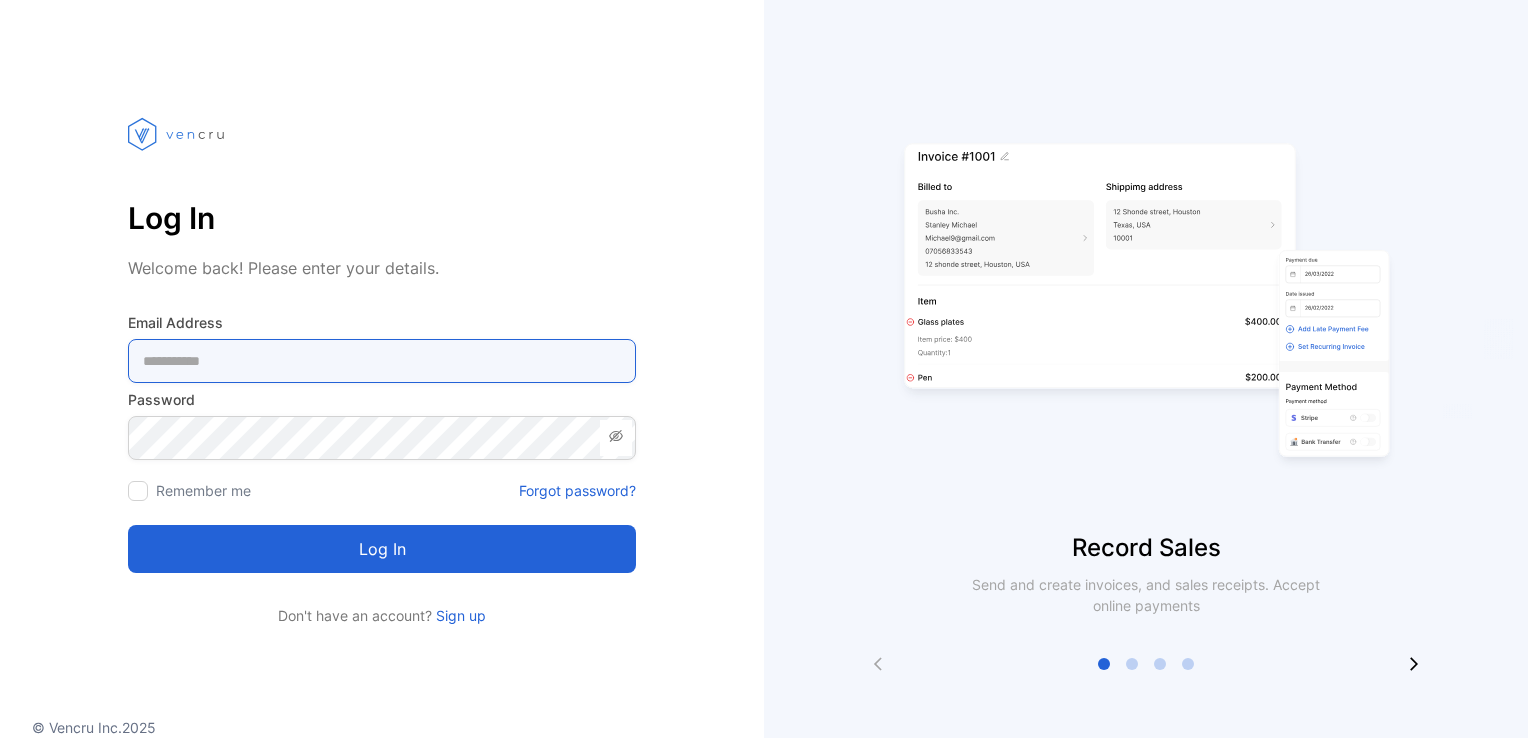 type on "**********" 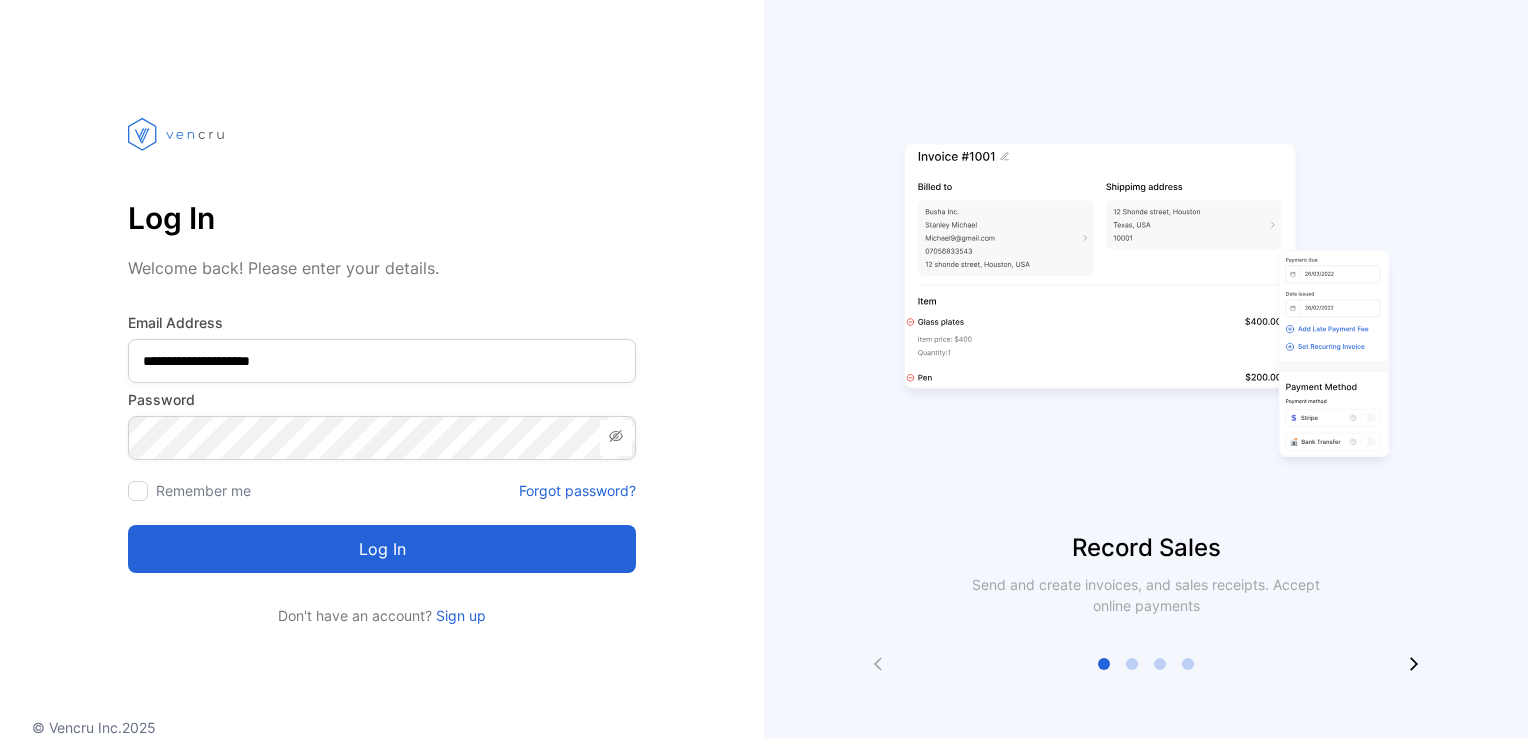click on "Log in" at bounding box center (382, 549) 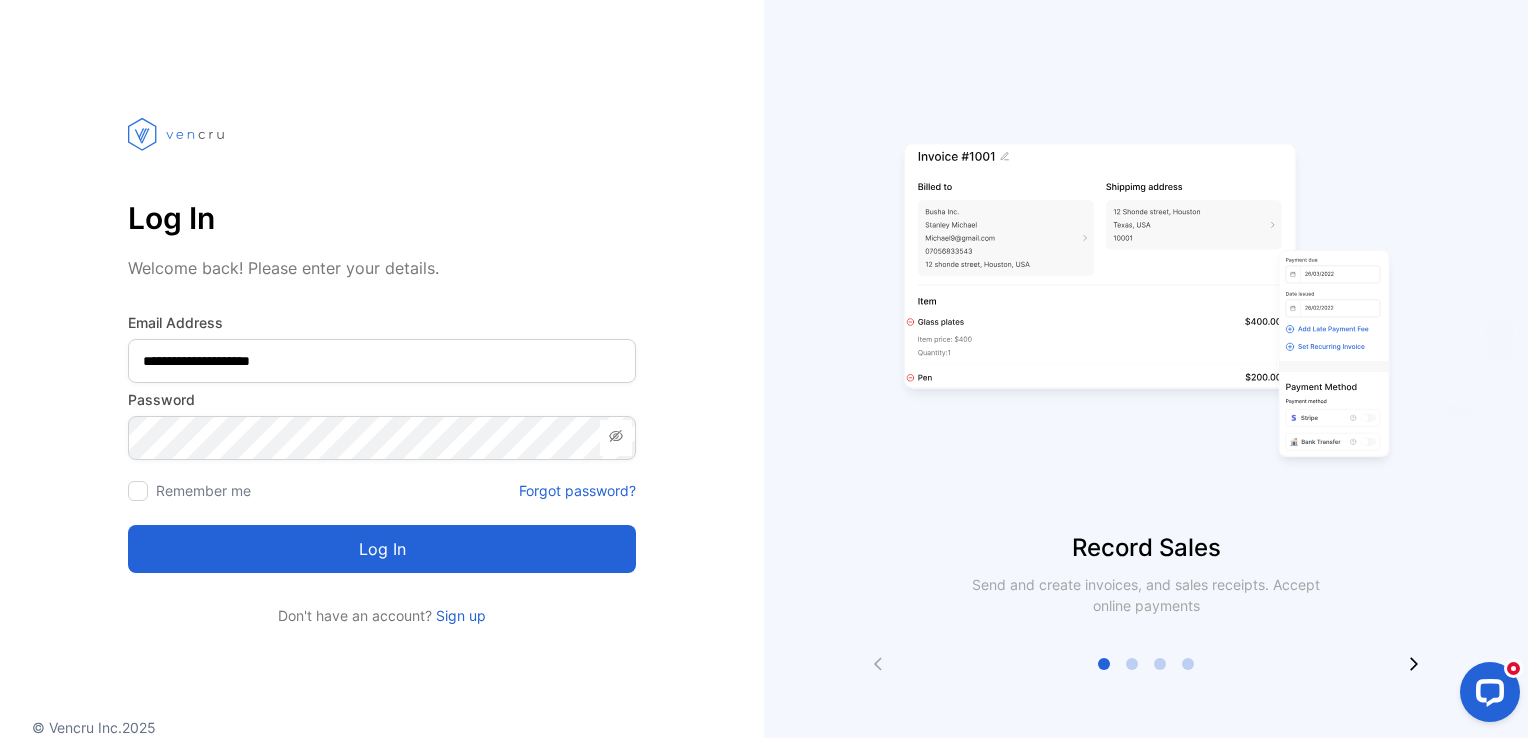 scroll, scrollTop: 0, scrollLeft: 0, axis: both 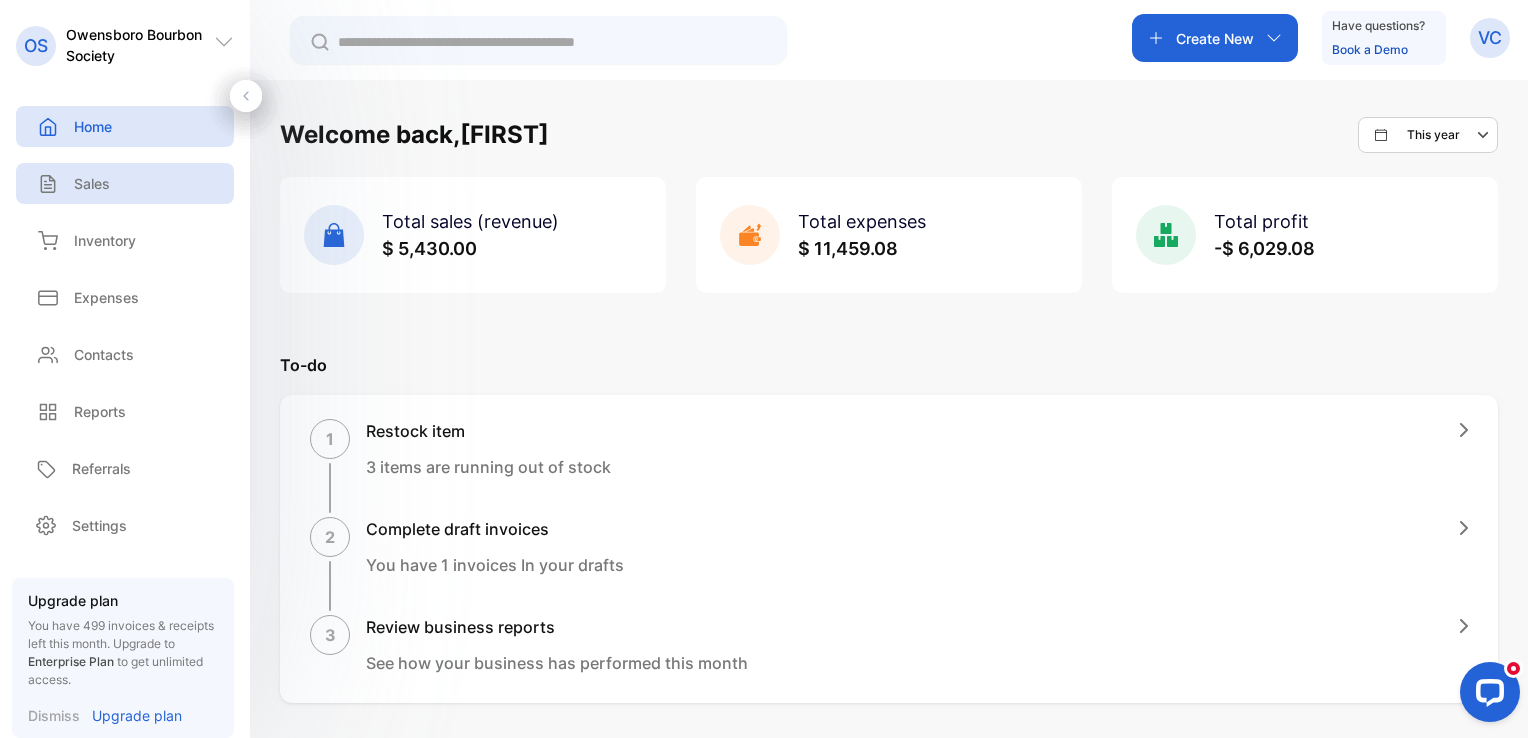 click on "Sales" at bounding box center [92, 183] 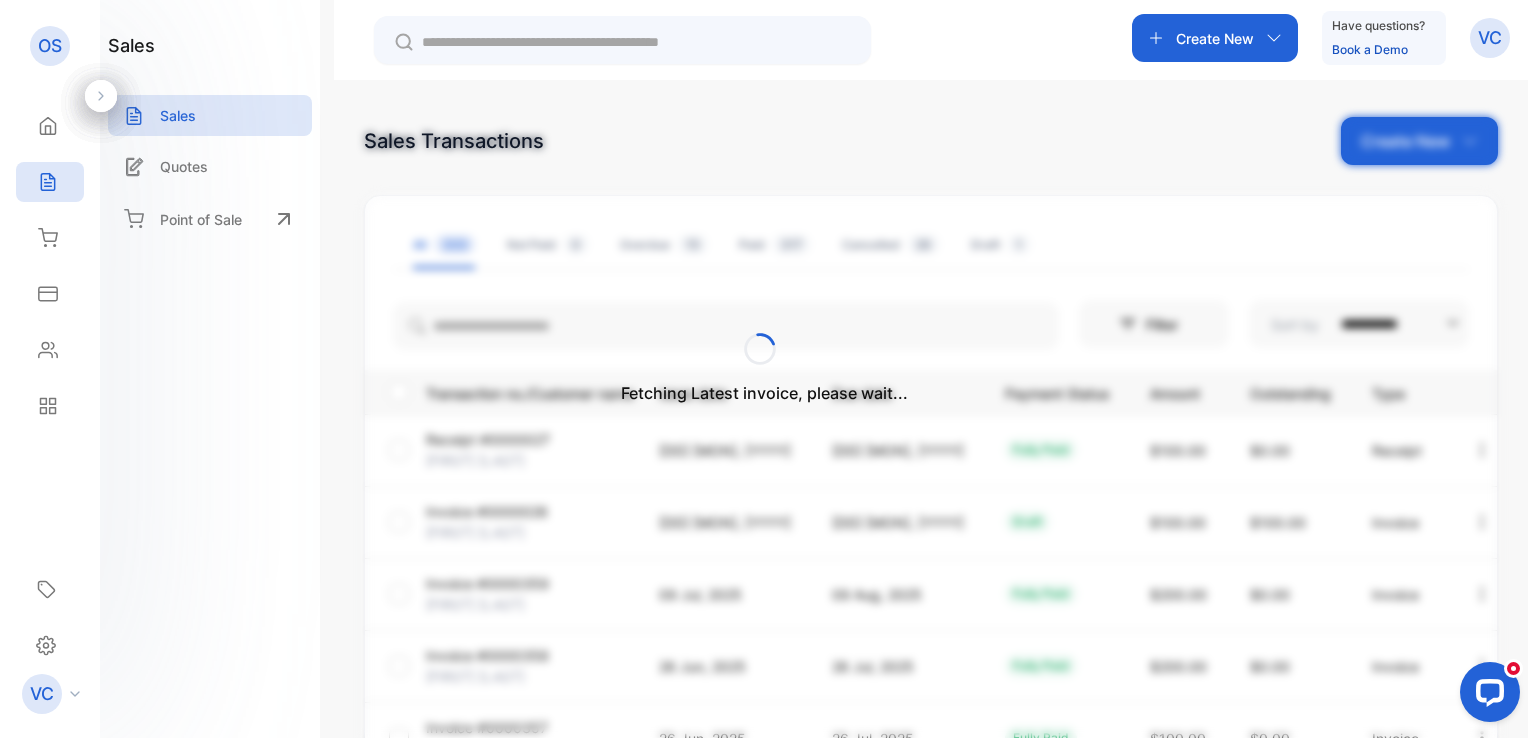 click on "Fetching Latest invoice, please wait..." at bounding box center [764, 369] 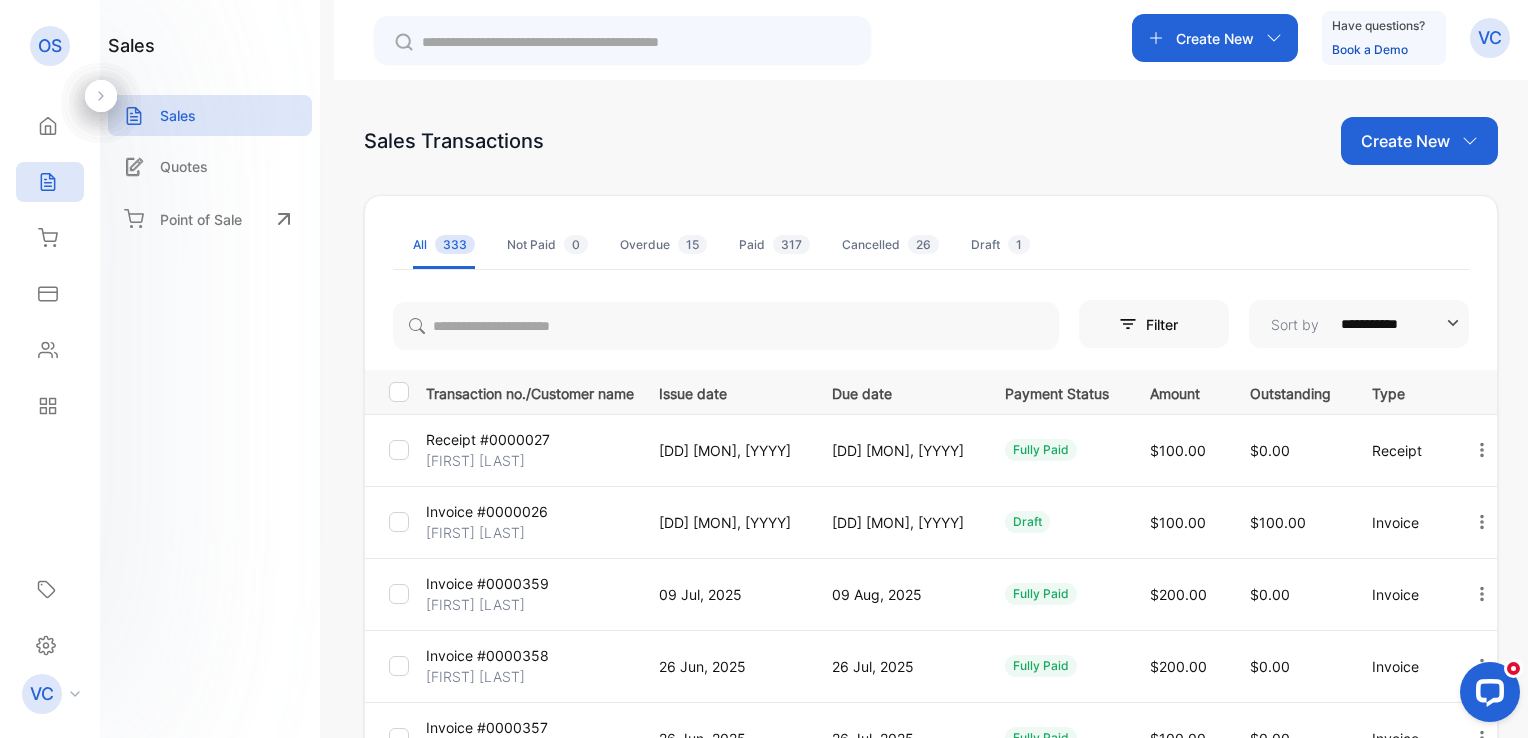 click on "Create New" at bounding box center [1419, 141] 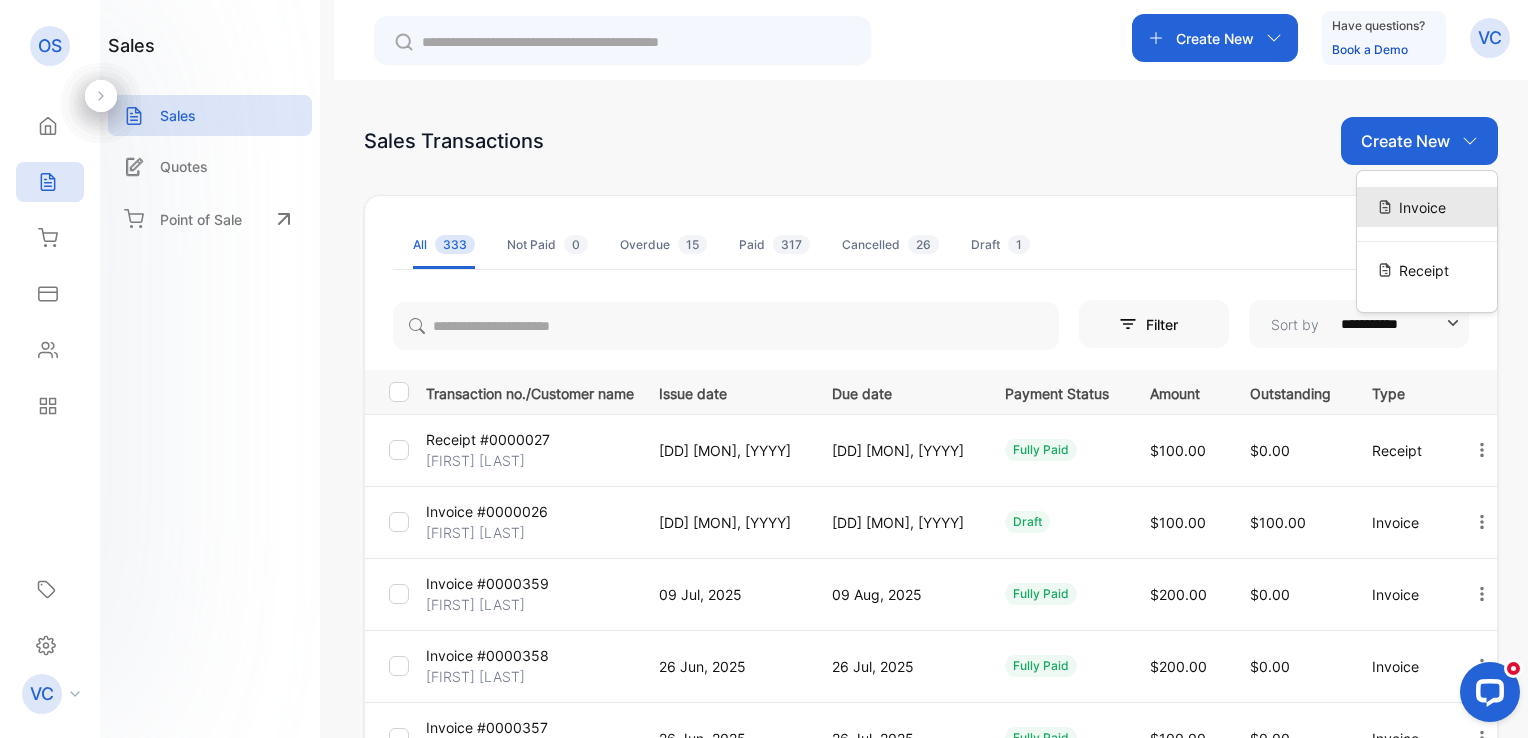 click on "Invoice" at bounding box center [1422, 207] 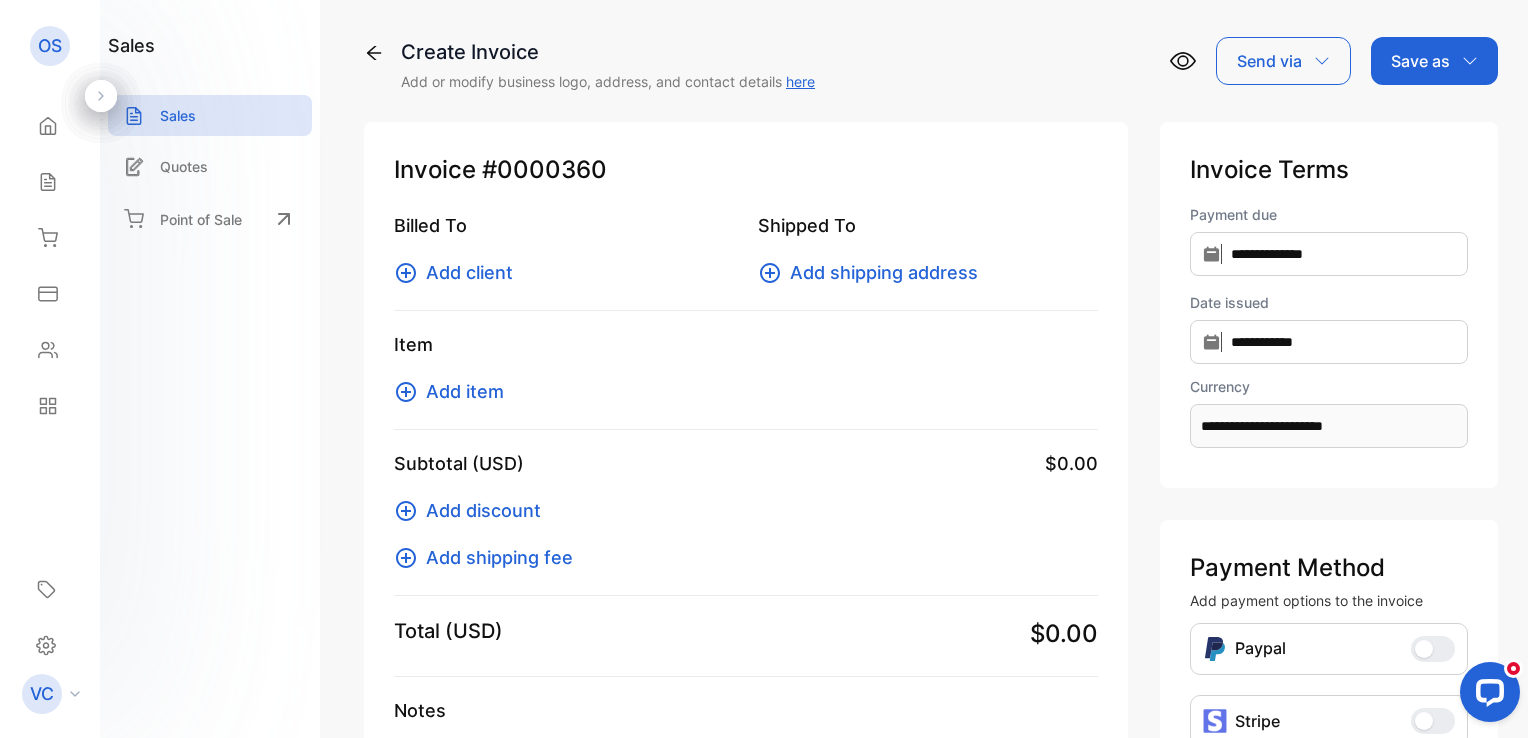 click on "Add client" at bounding box center [469, 272] 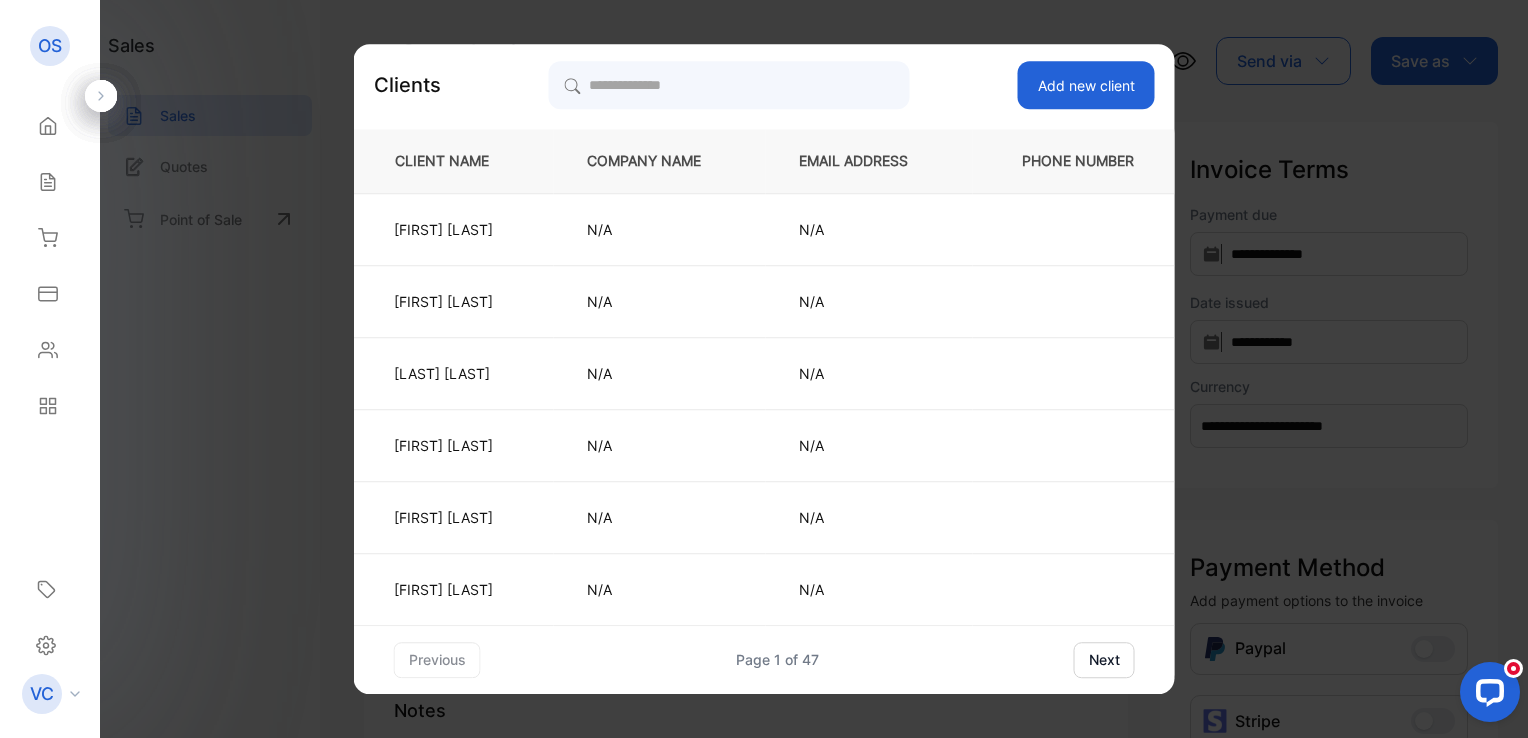 click on "Add new client" at bounding box center [1086, 85] 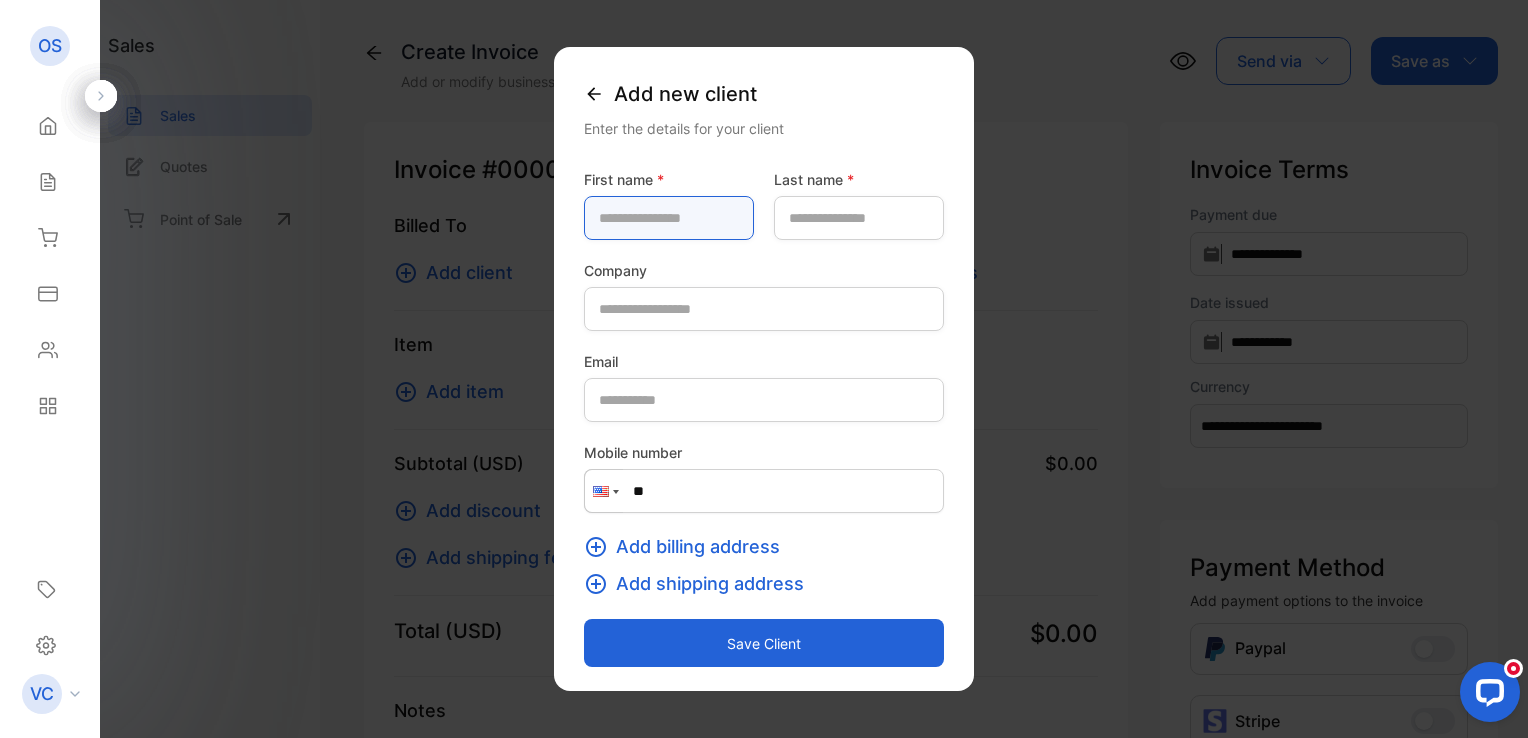 click at bounding box center (669, 218) 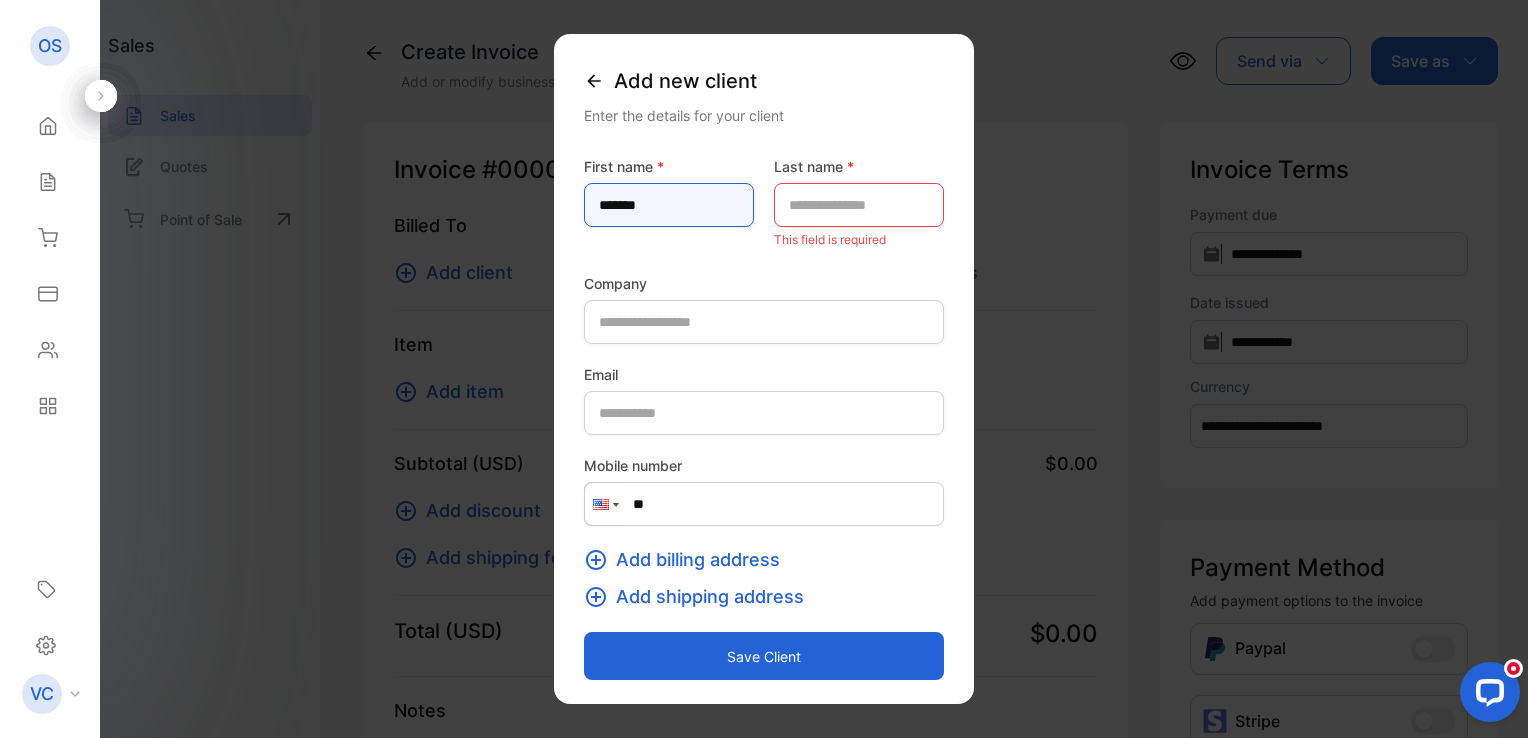 type on "*******" 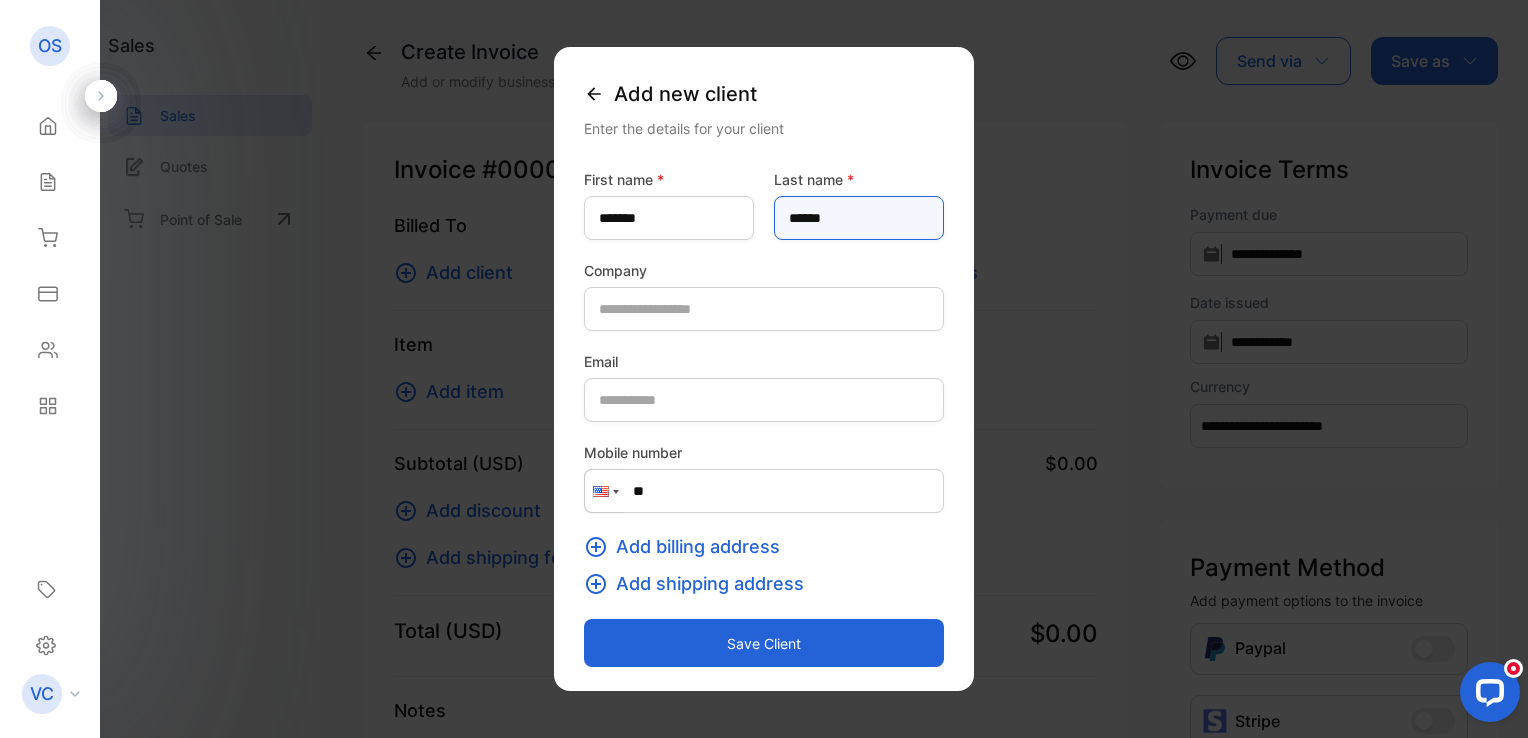 type on "******" 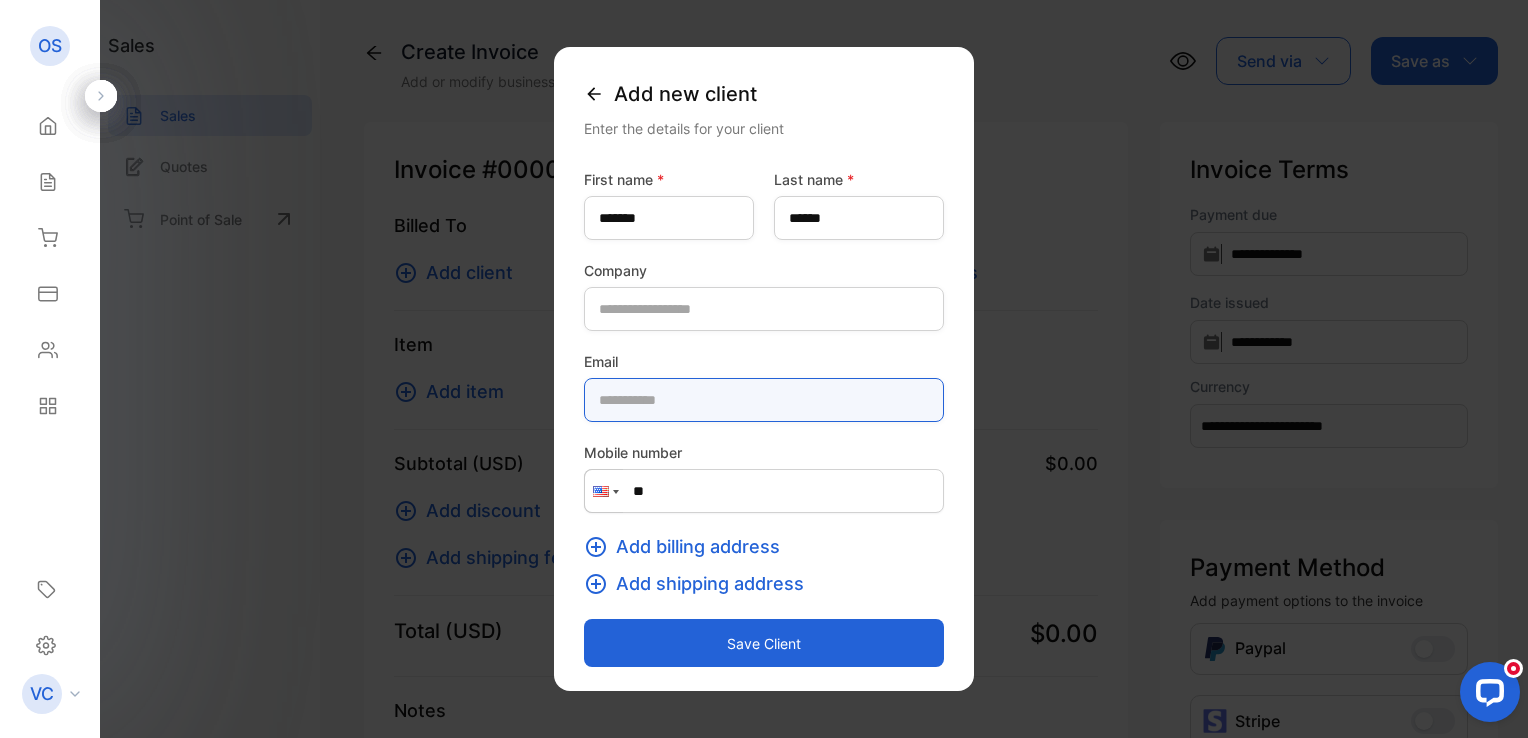 click at bounding box center (764, 400) 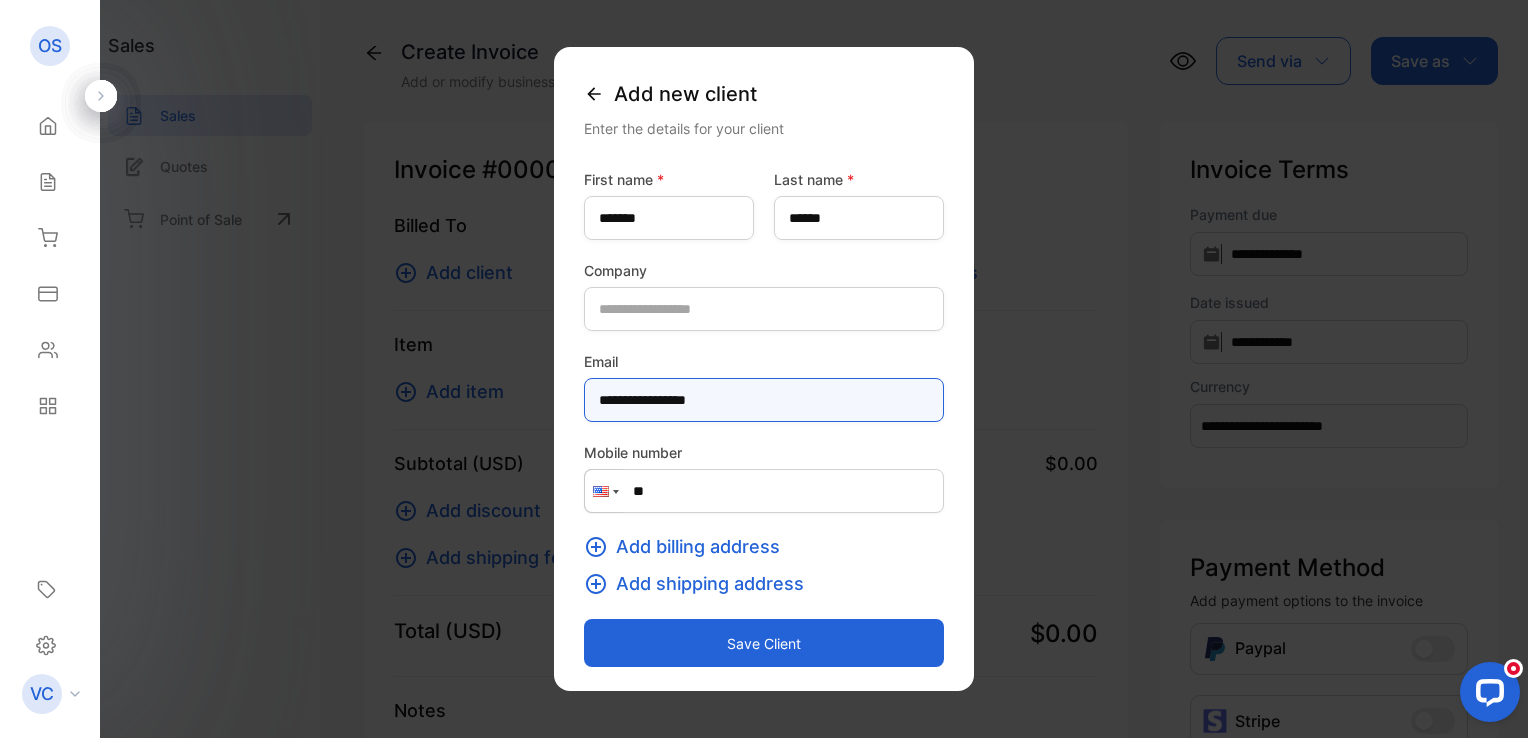 type on "**********" 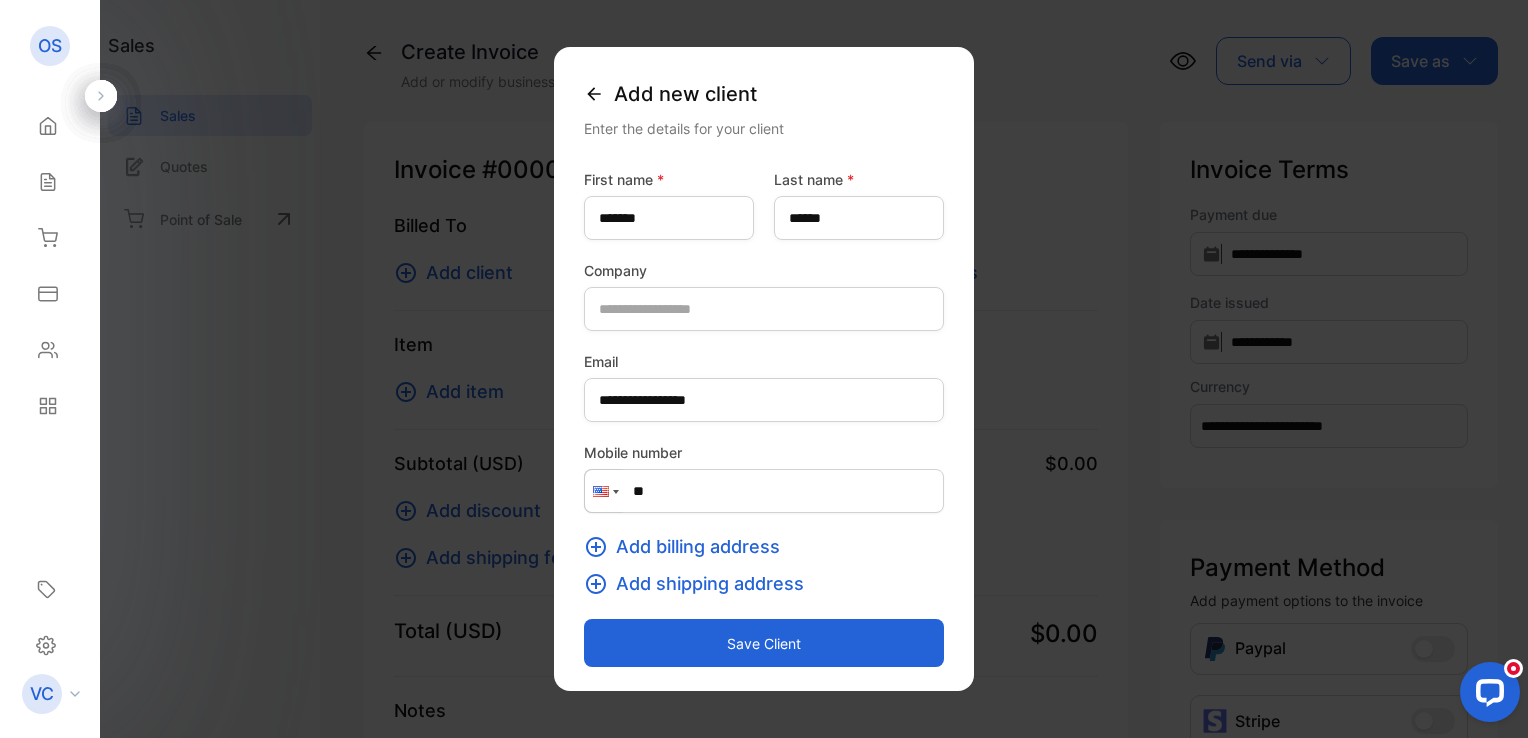 click on "Save client" at bounding box center (764, 643) 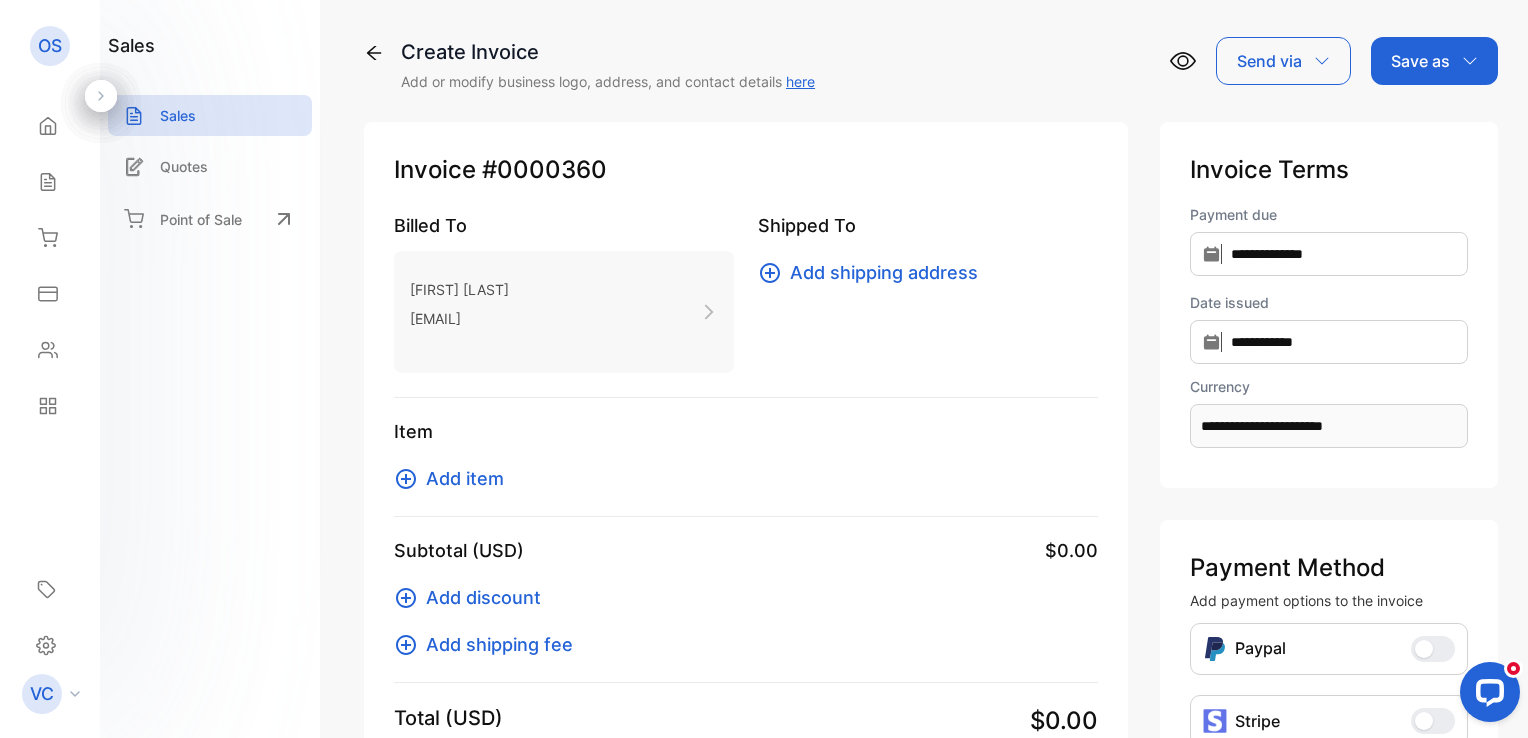 click on "Add item" at bounding box center [465, 478] 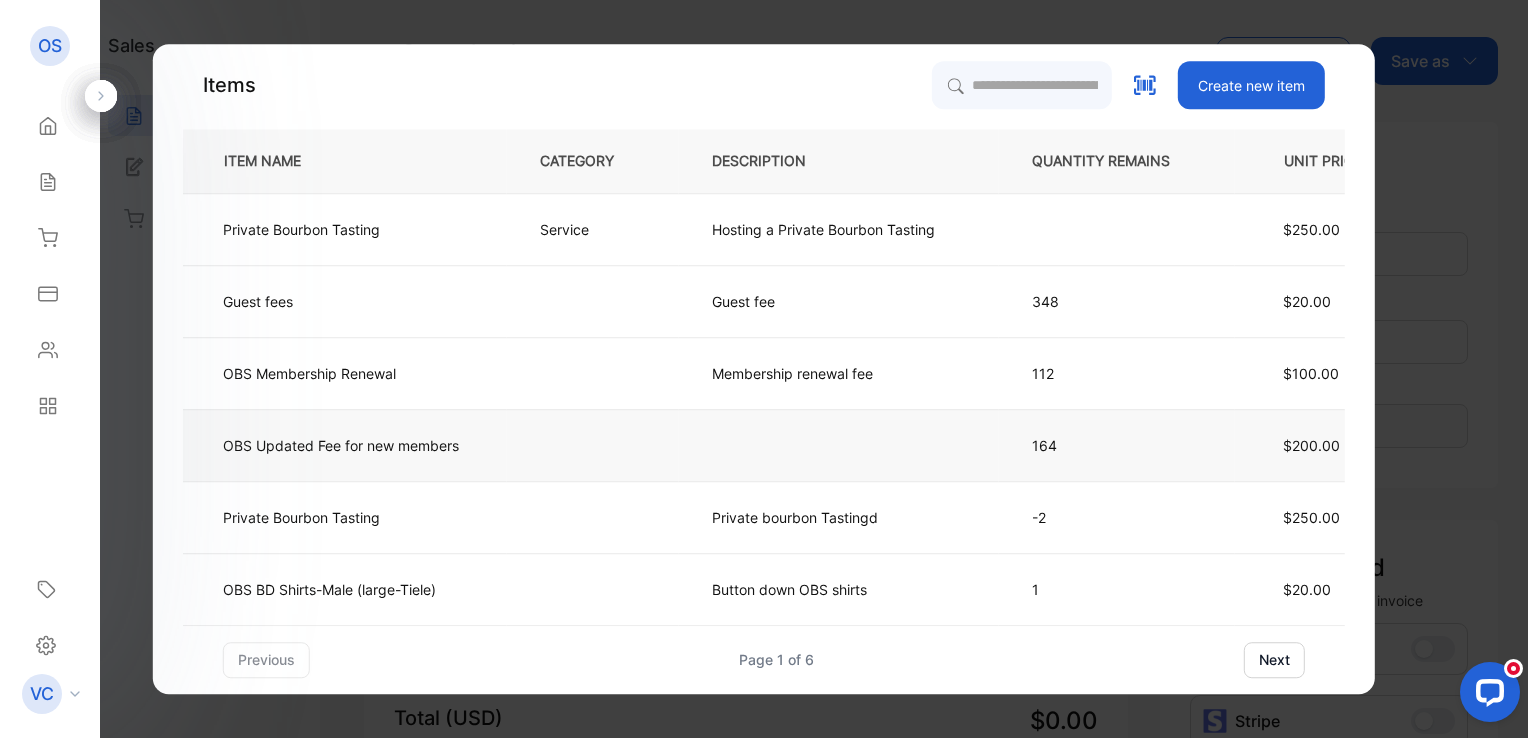 click at bounding box center (593, 229) 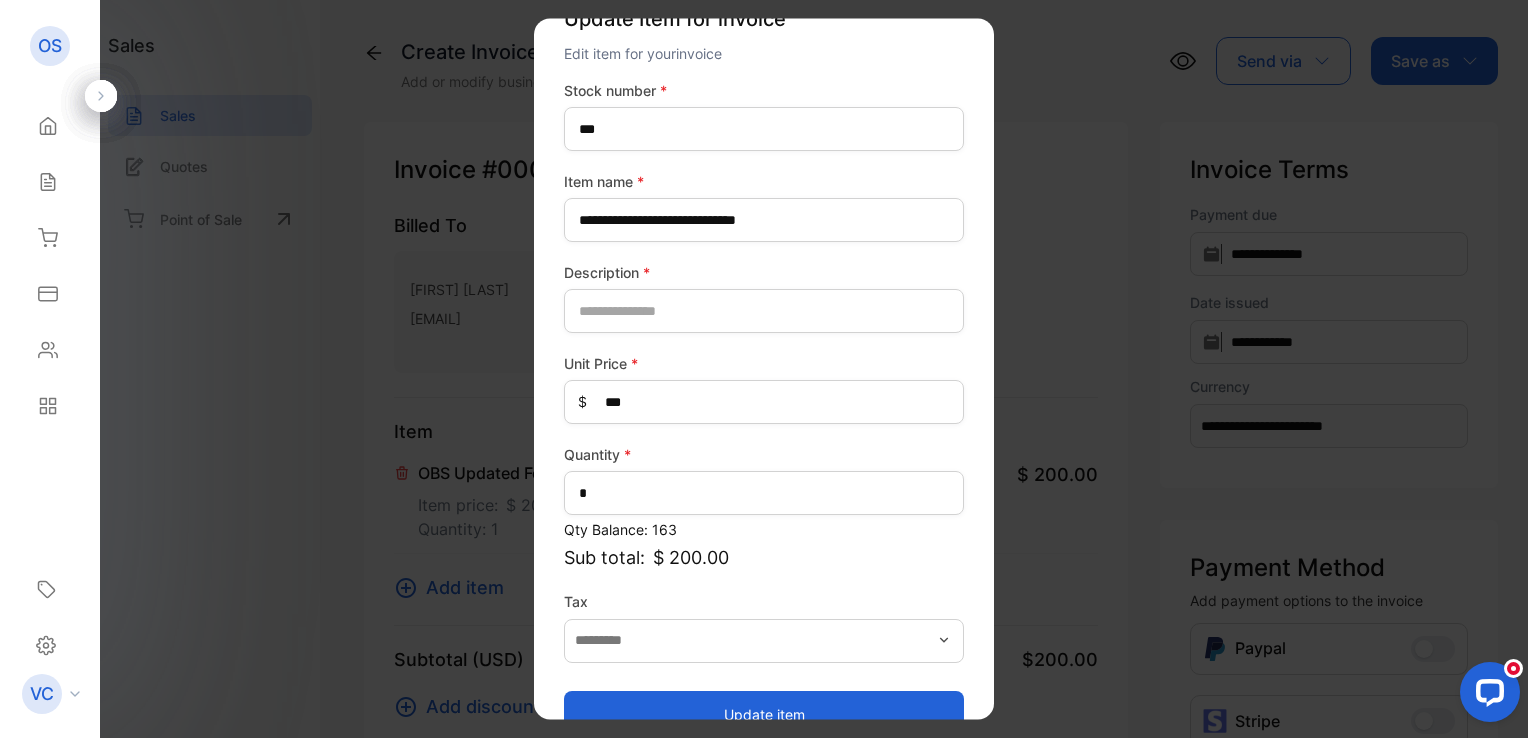 scroll, scrollTop: 88, scrollLeft: 0, axis: vertical 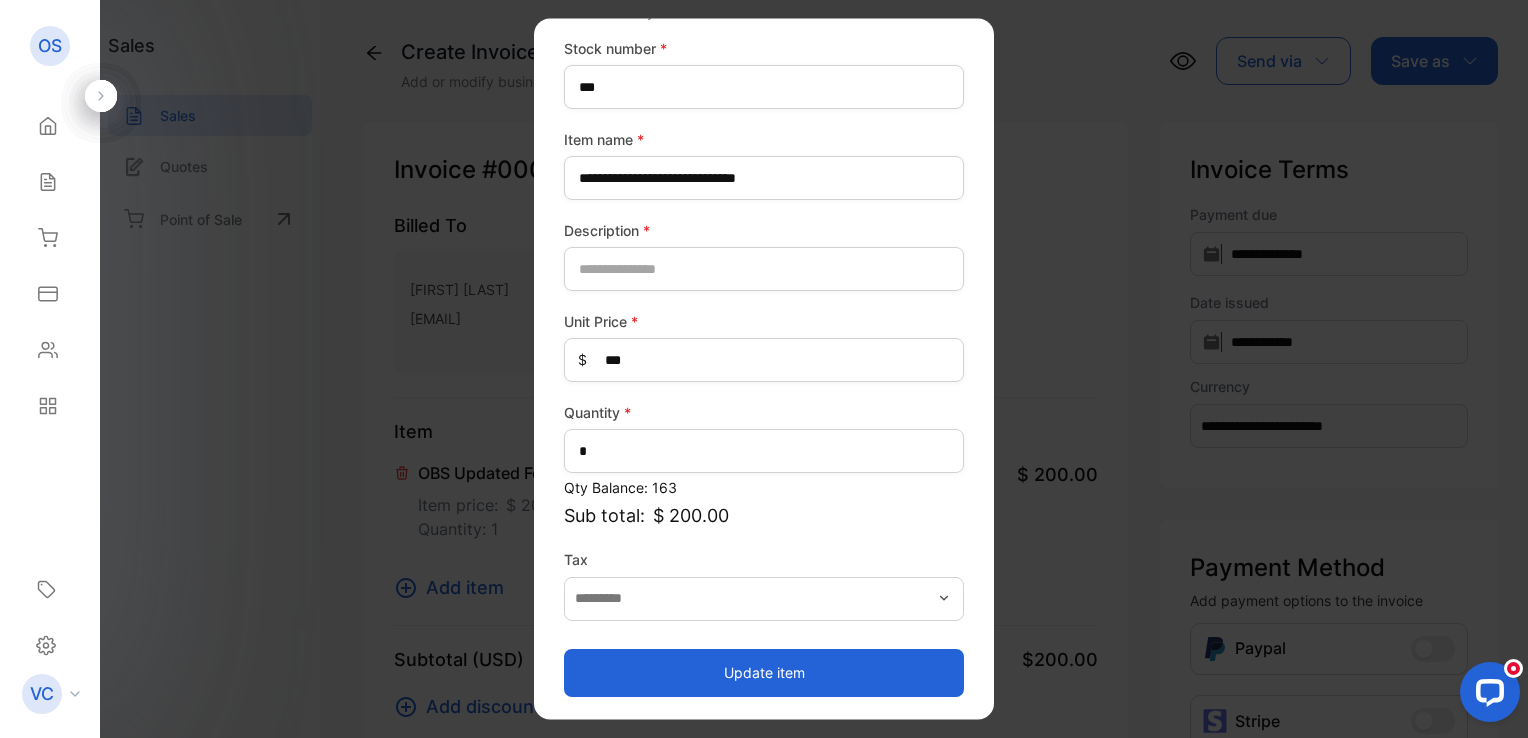 click on "Update item" at bounding box center (764, 673) 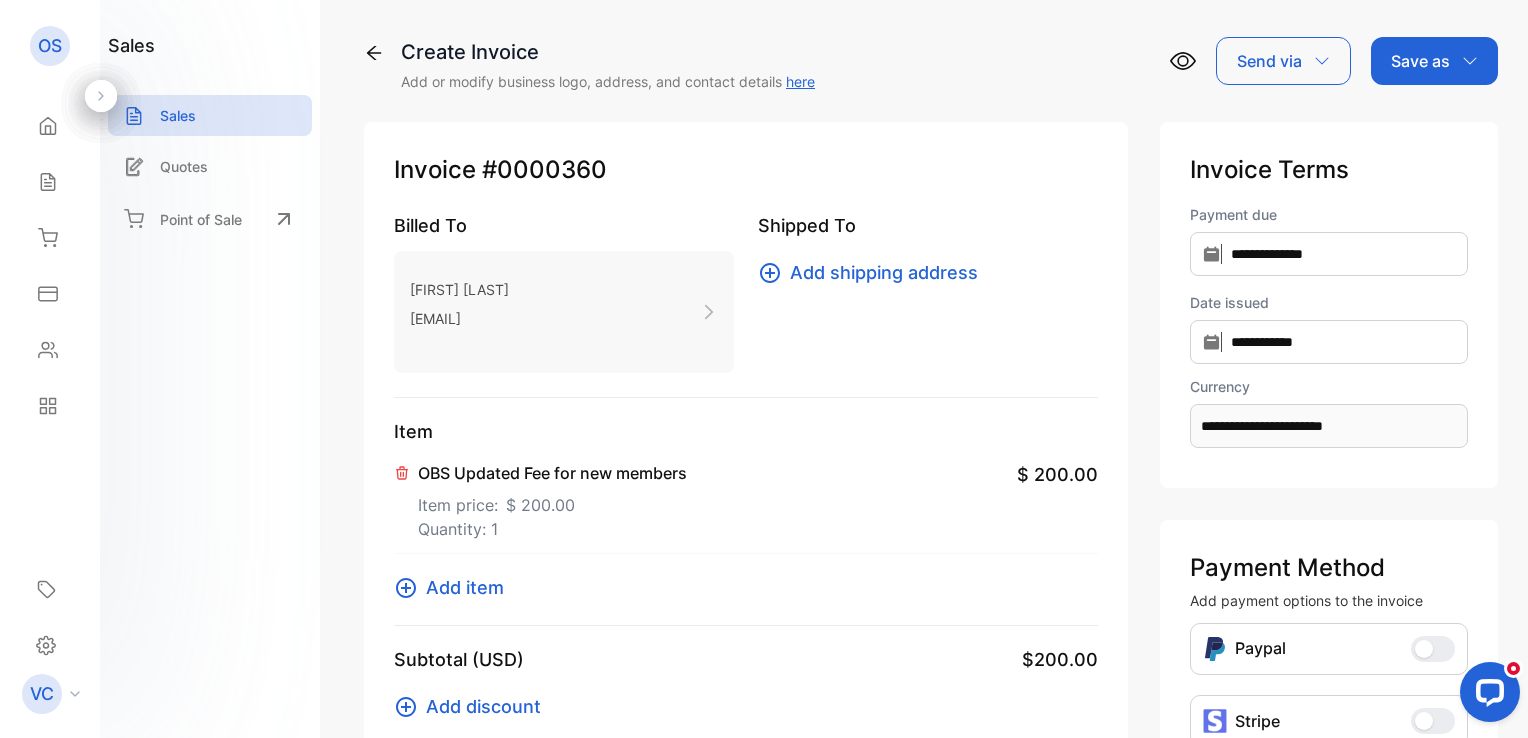 click on "Save as" at bounding box center (1420, 61) 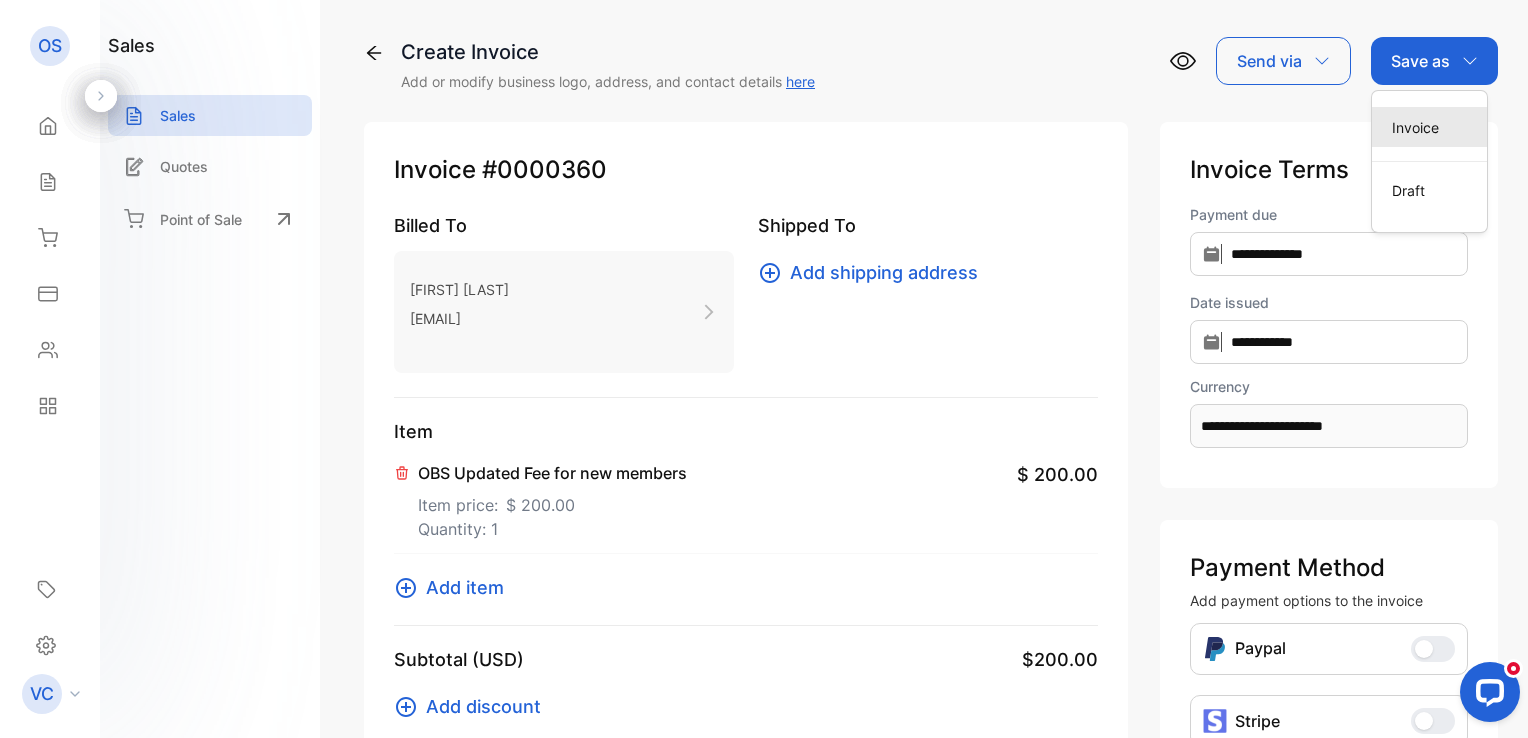 click on "Invoice" at bounding box center [1429, 127] 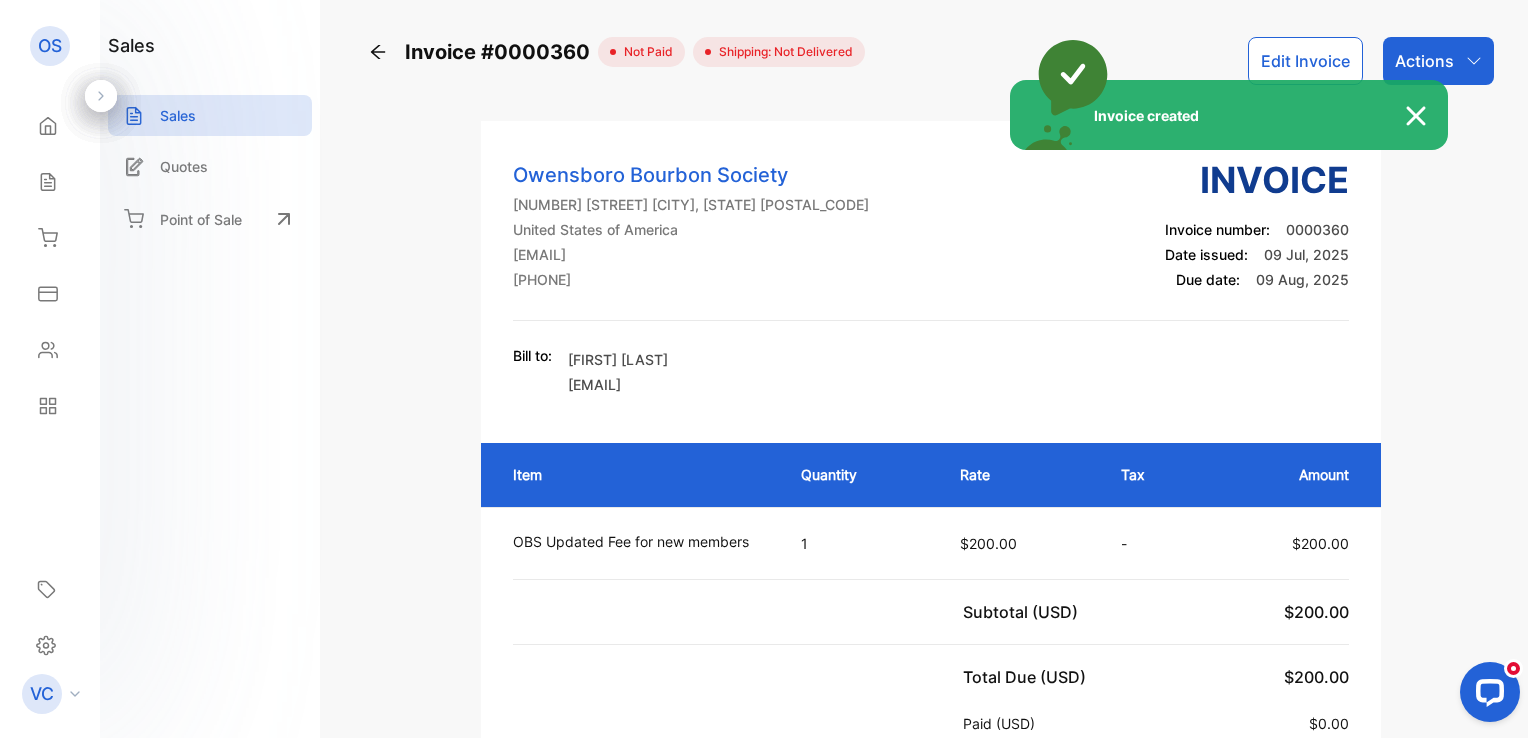 click on "Invoice created" at bounding box center (764, 369) 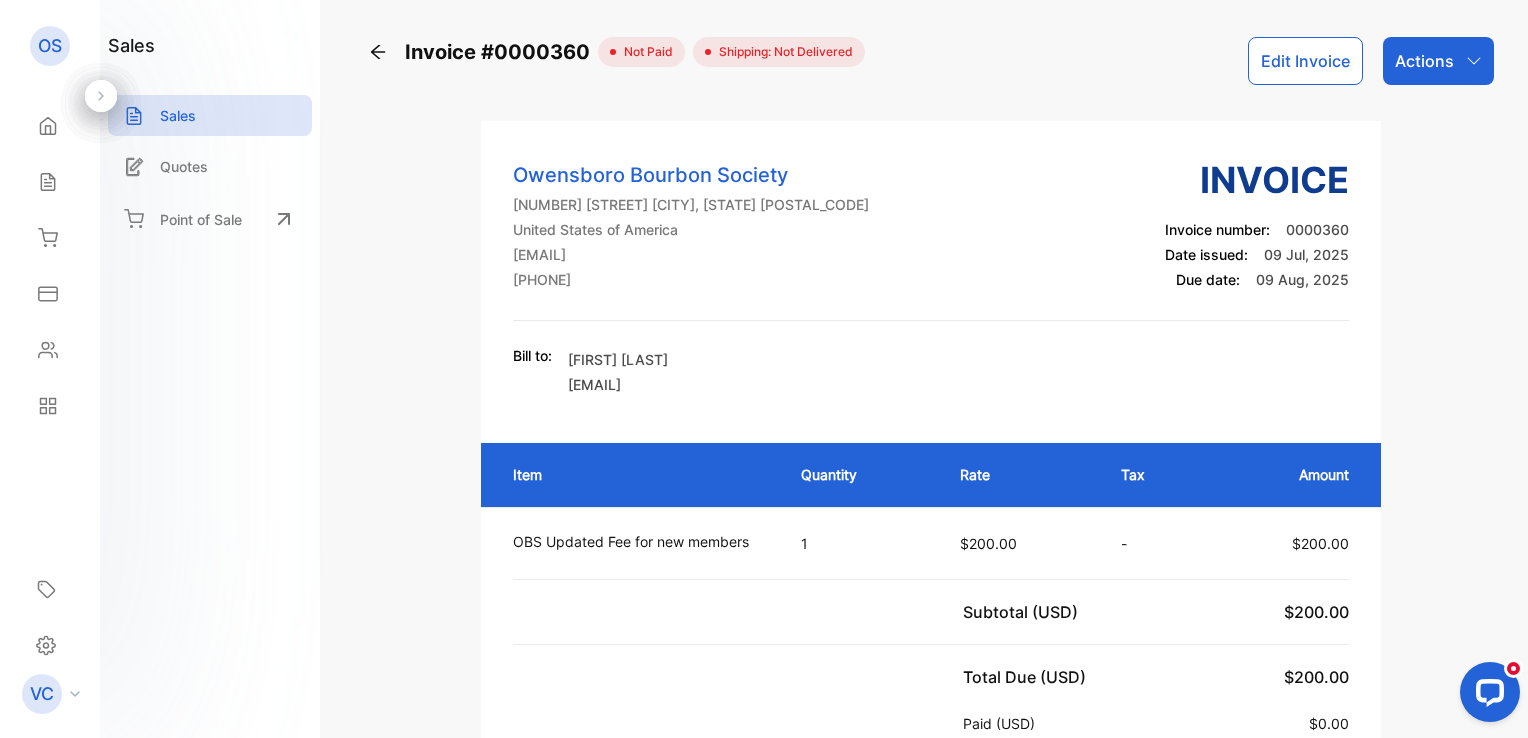 click on "Actions" at bounding box center [1438, 61] 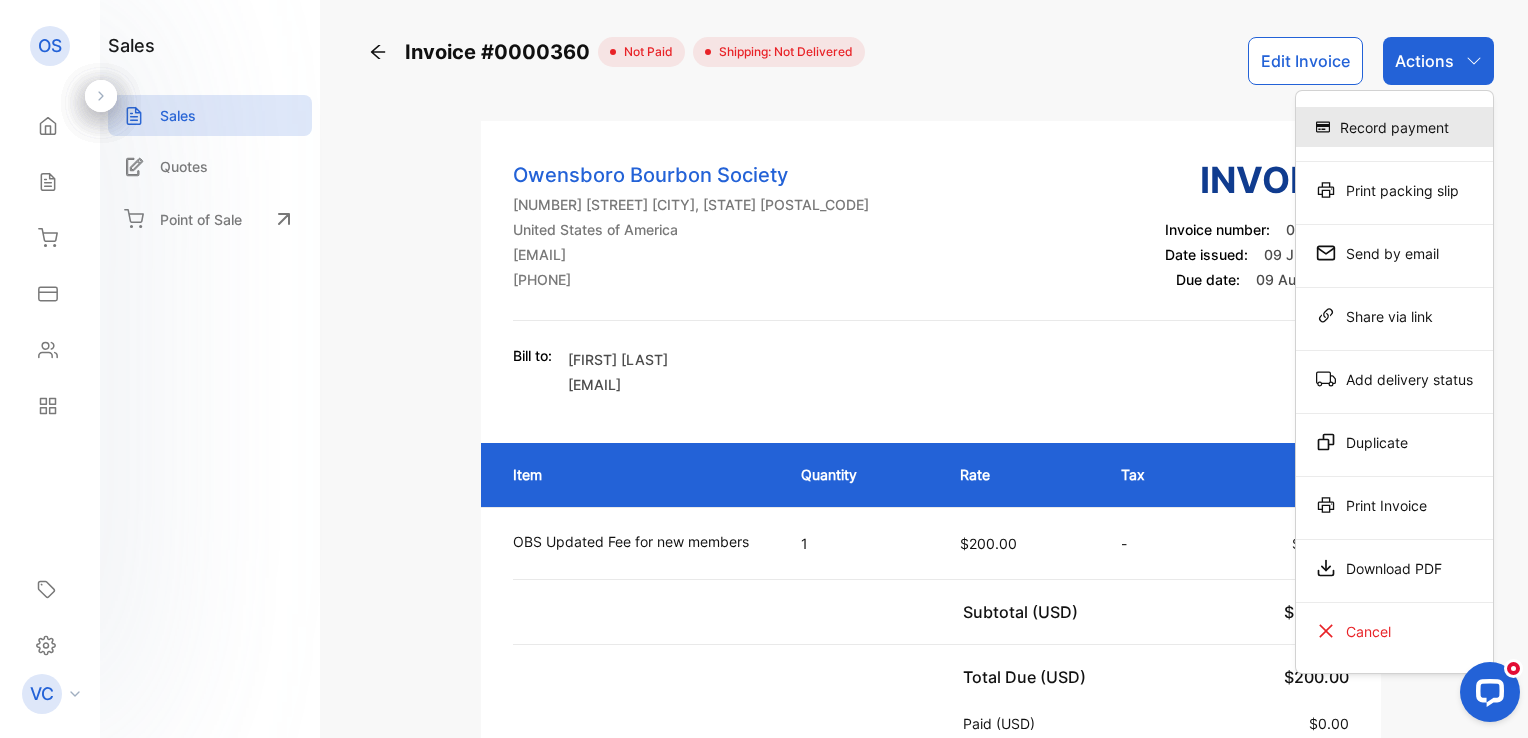 click on "Record payment" at bounding box center [1394, 127] 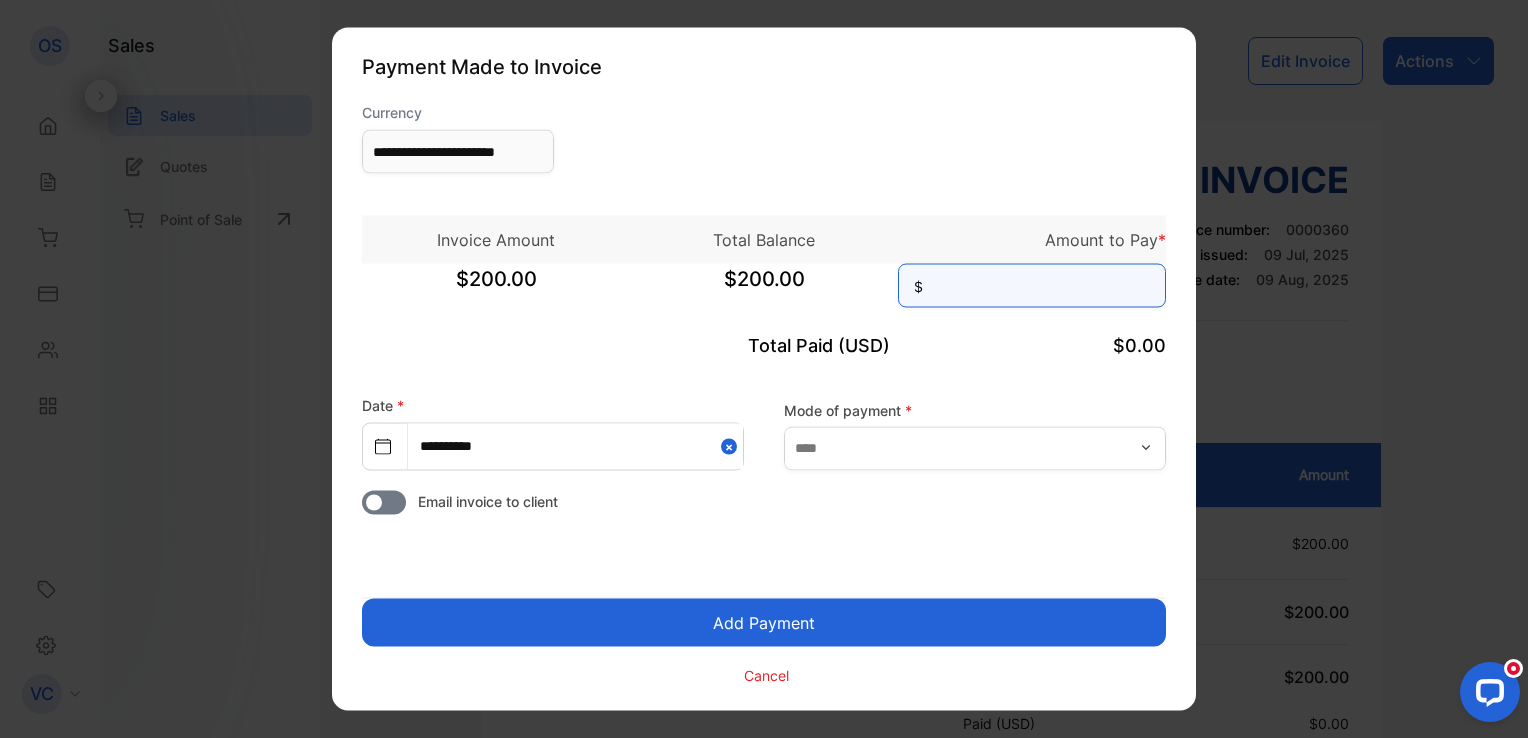 click at bounding box center (1032, 286) 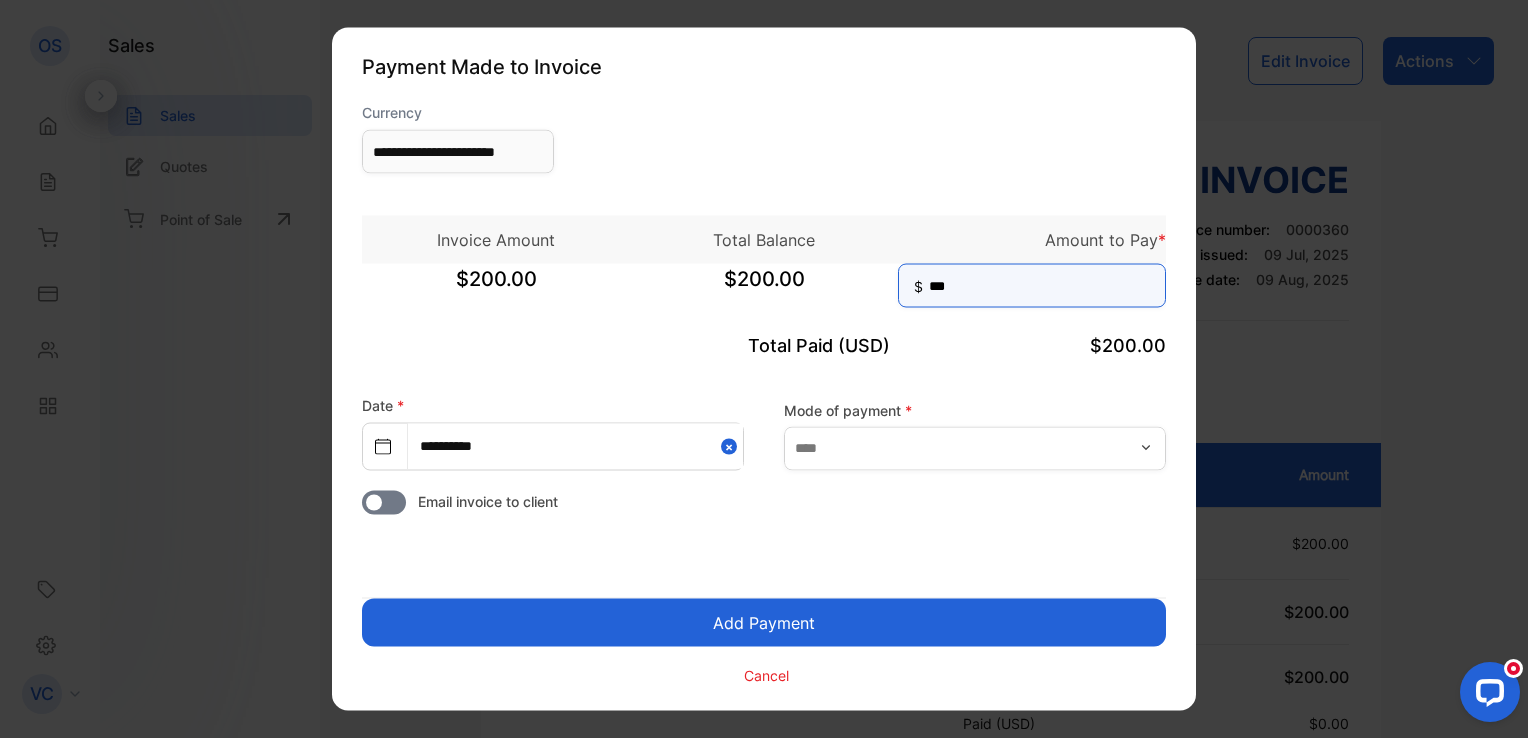 type on "***" 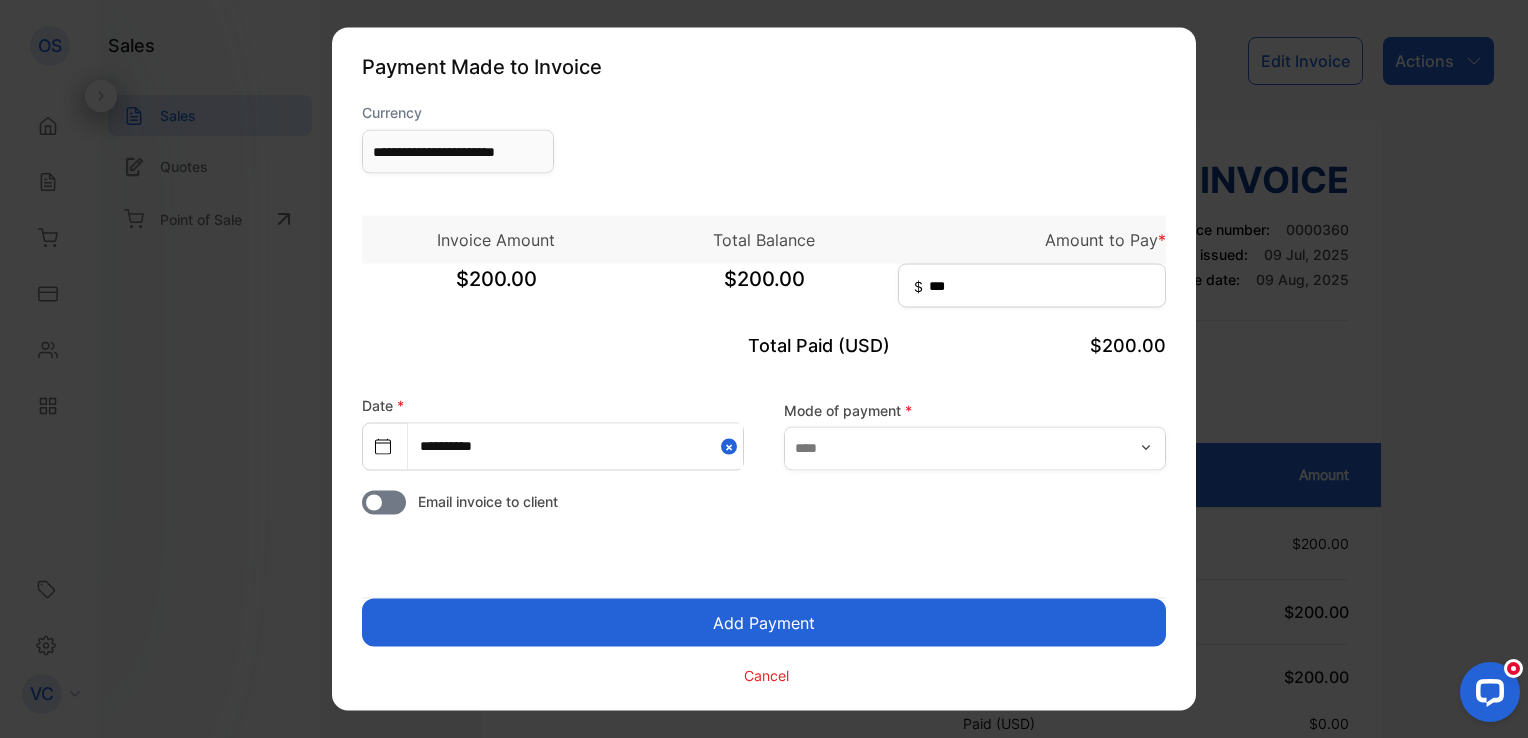 click on "Add Payment" at bounding box center (764, 623) 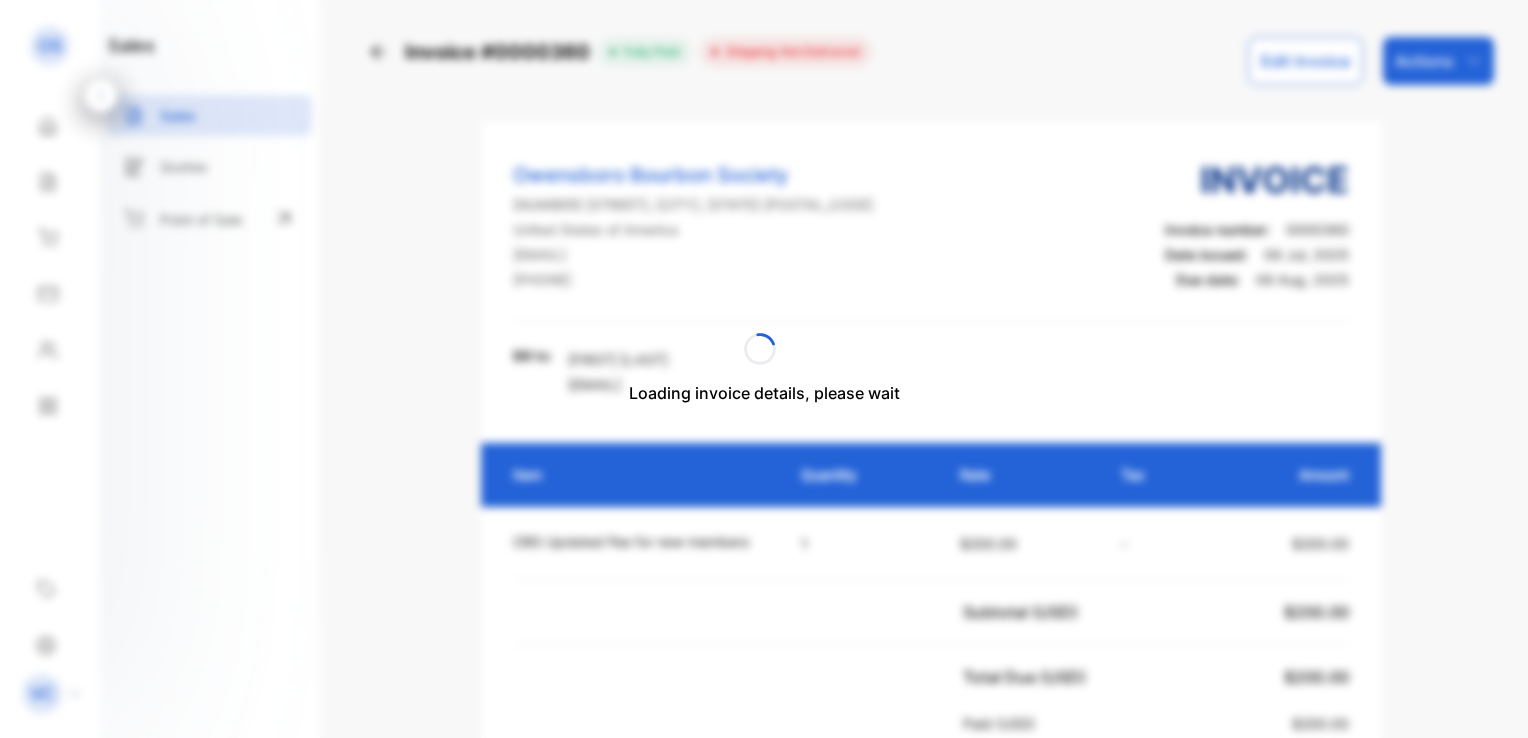scroll, scrollTop: 0, scrollLeft: 0, axis: both 